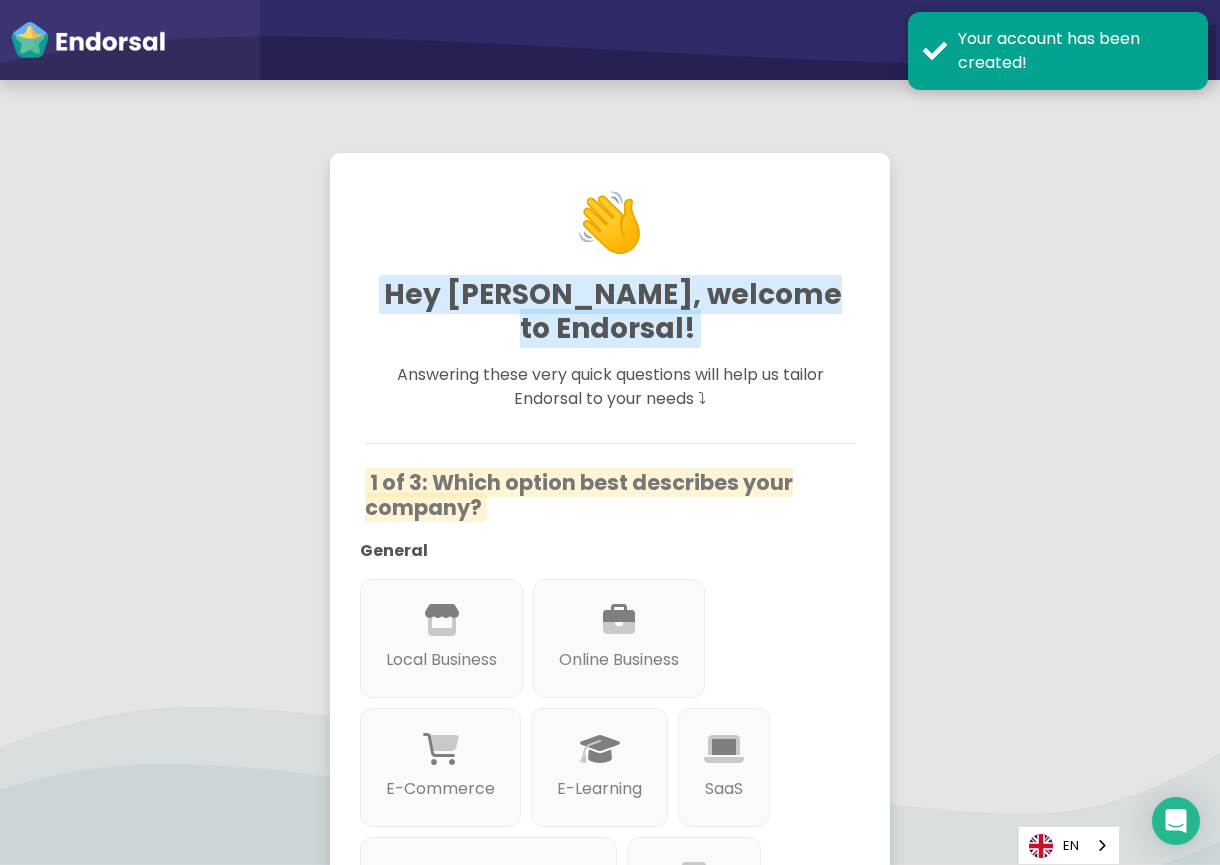 scroll, scrollTop: 0, scrollLeft: 0, axis: both 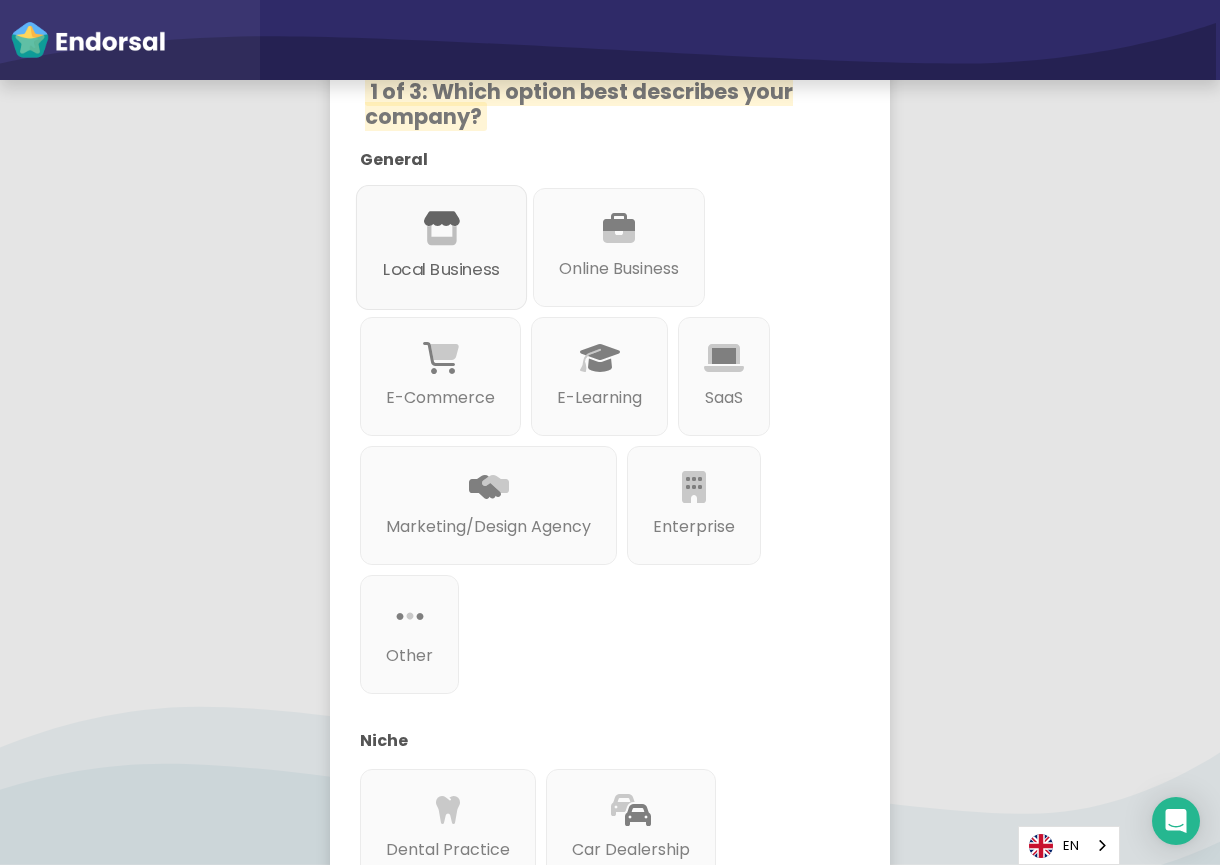 click on "Local Business" 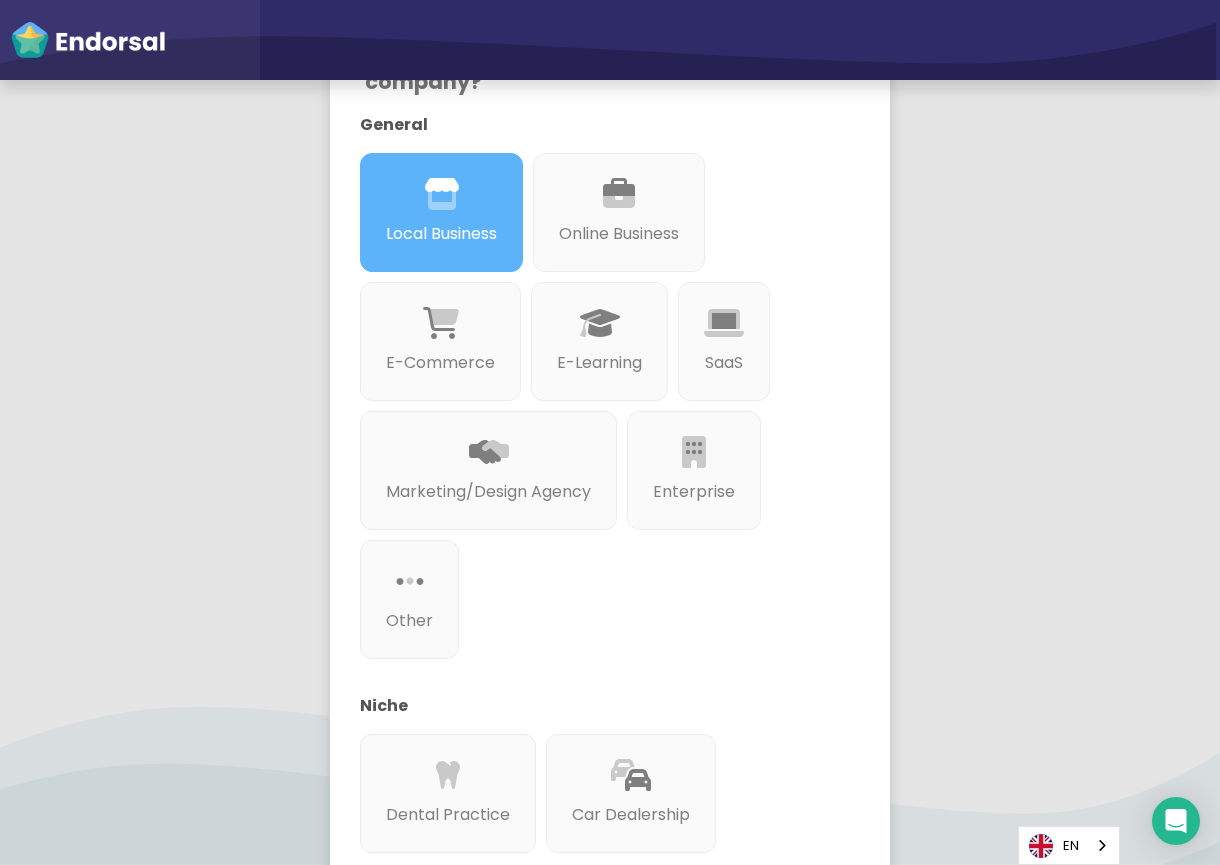 scroll, scrollTop: 444, scrollLeft: 0, axis: vertical 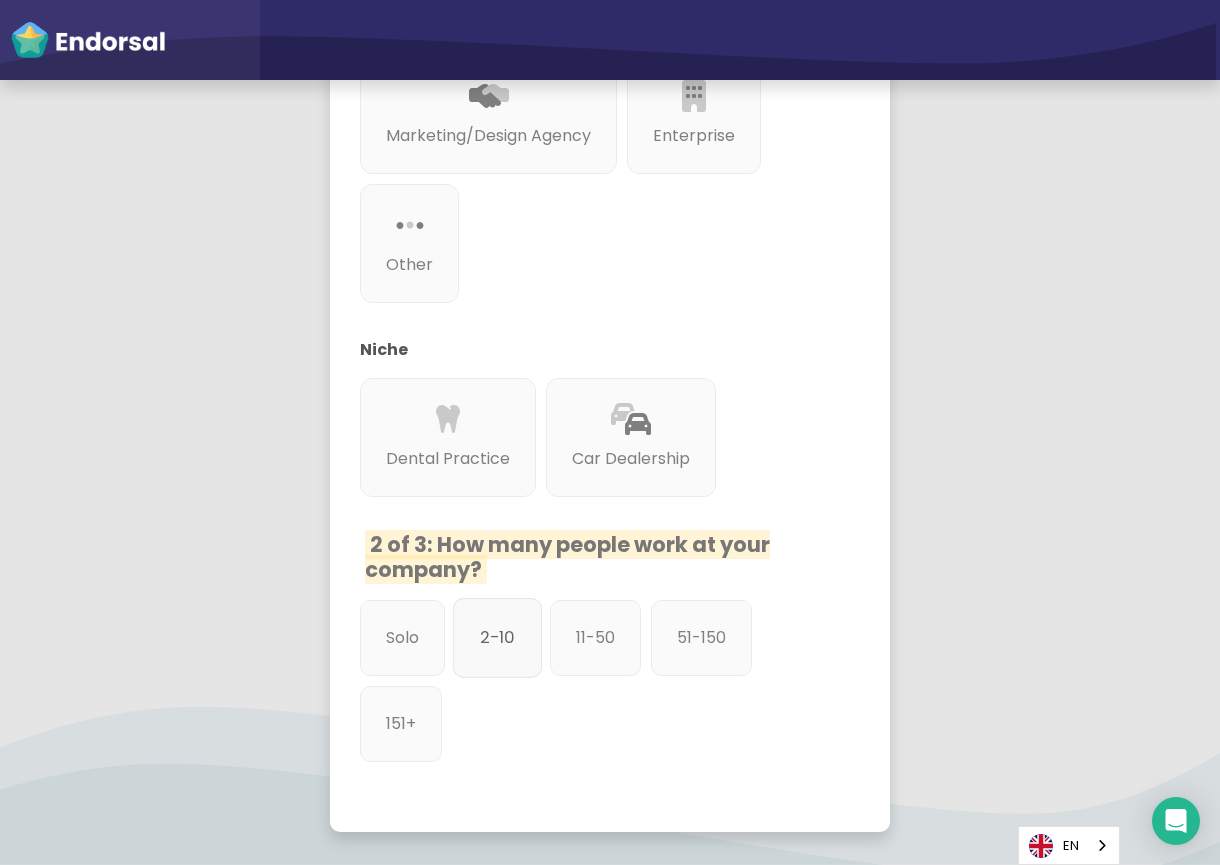 click on "2-10" 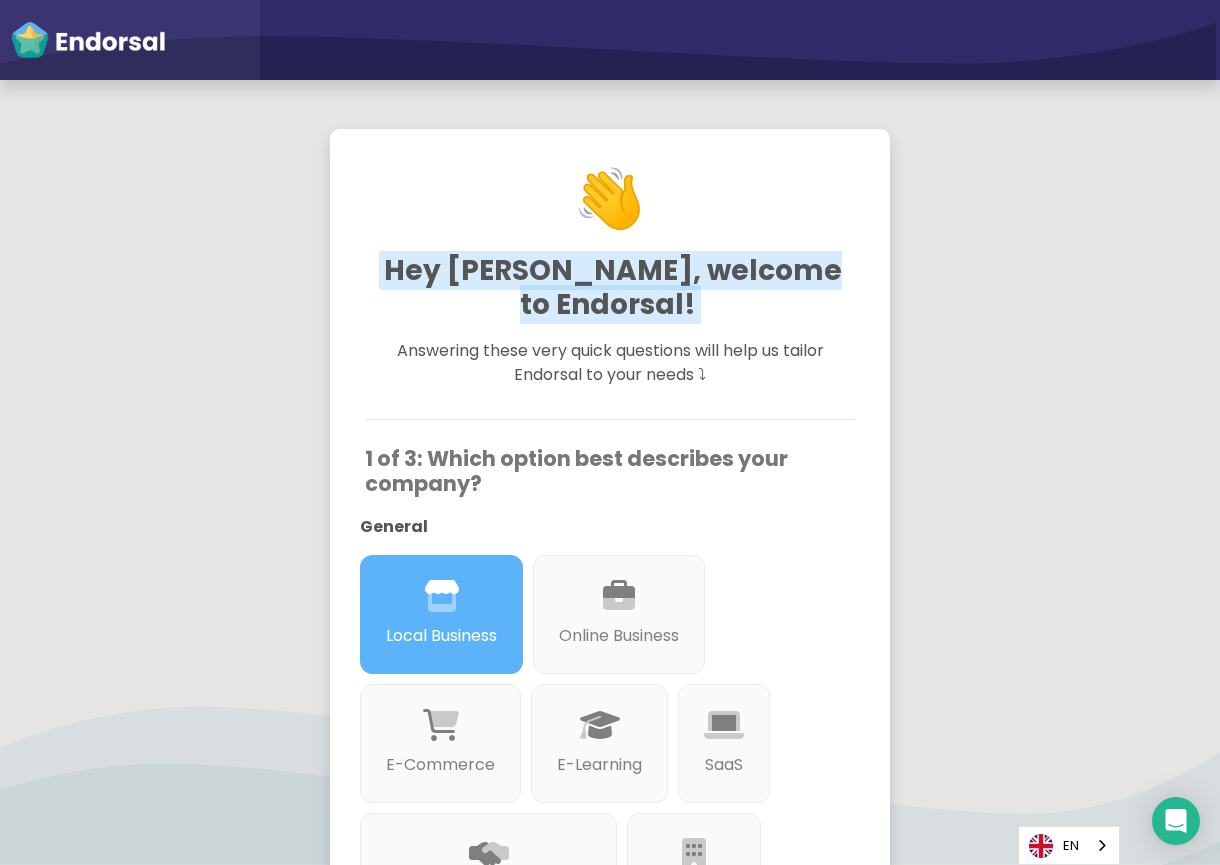 scroll, scrollTop: 0, scrollLeft: 0, axis: both 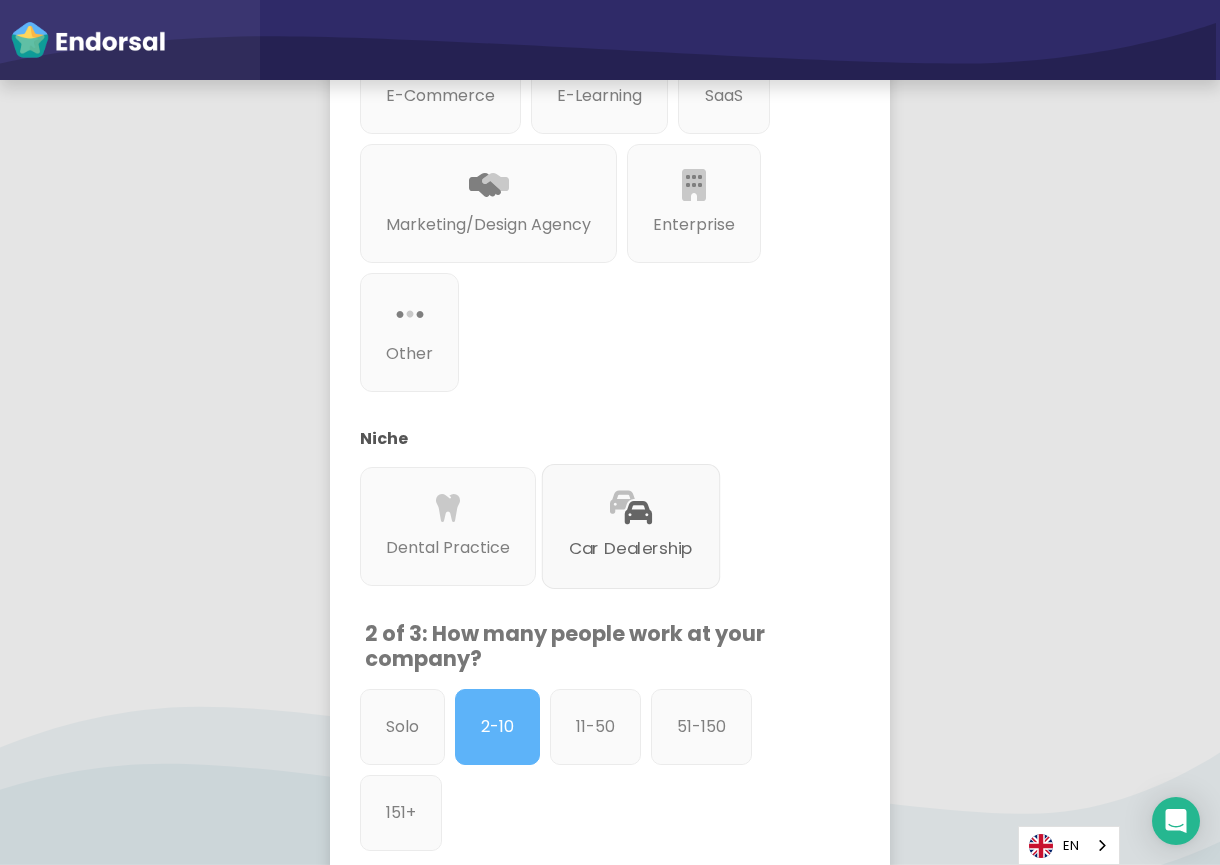 click 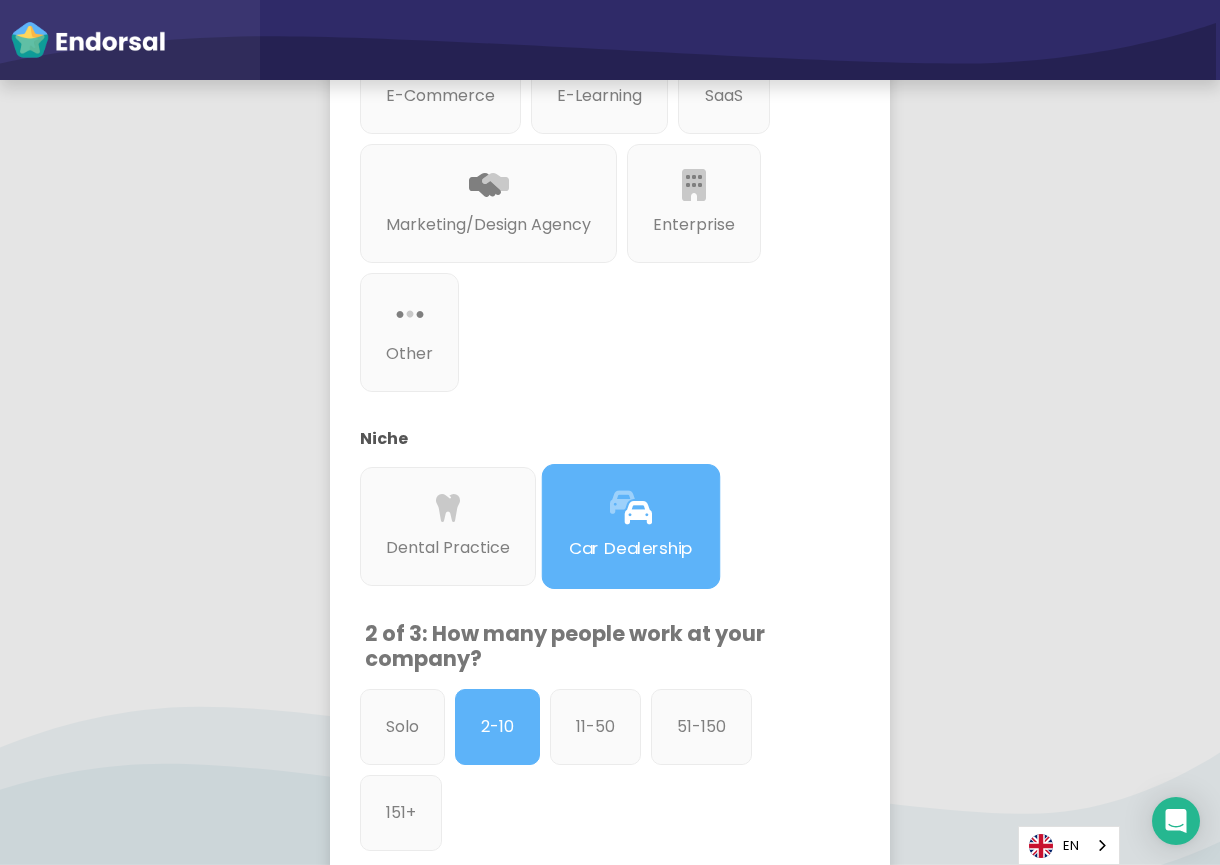 click 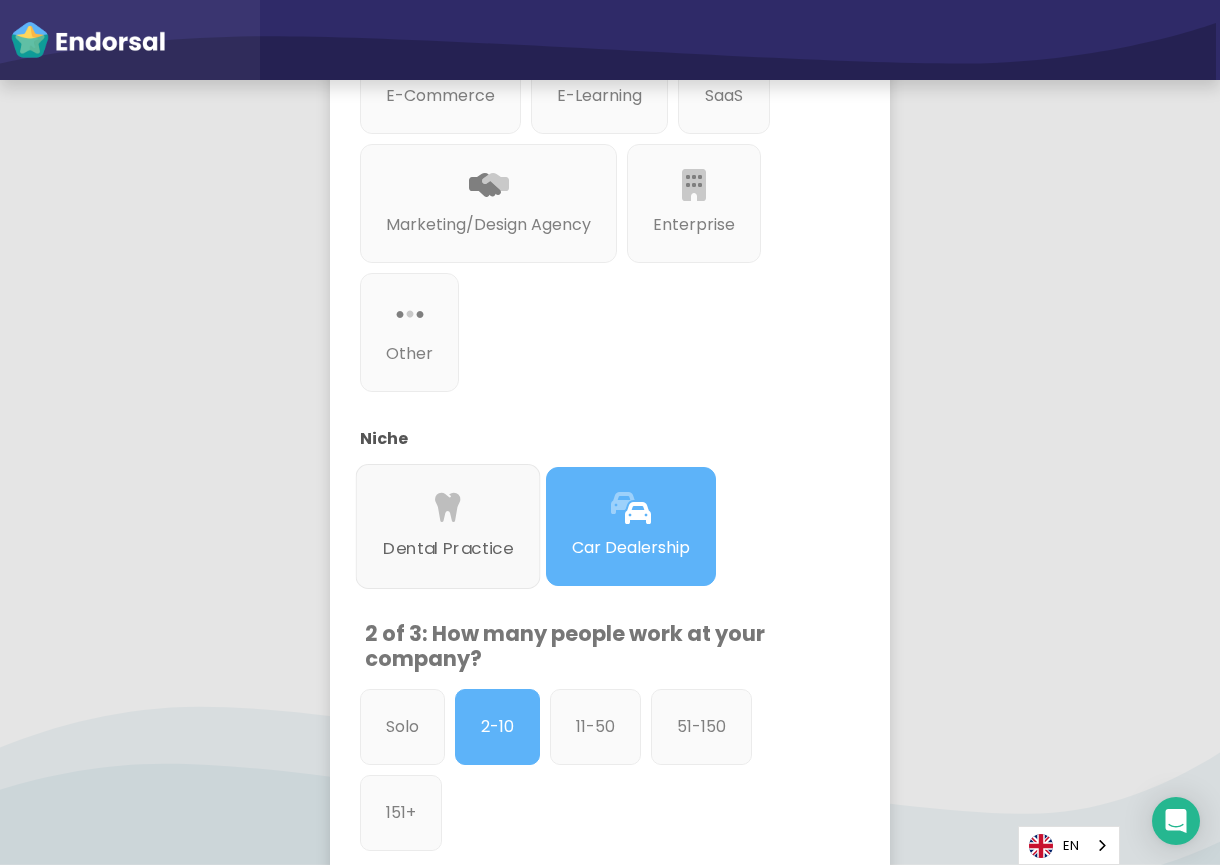 click 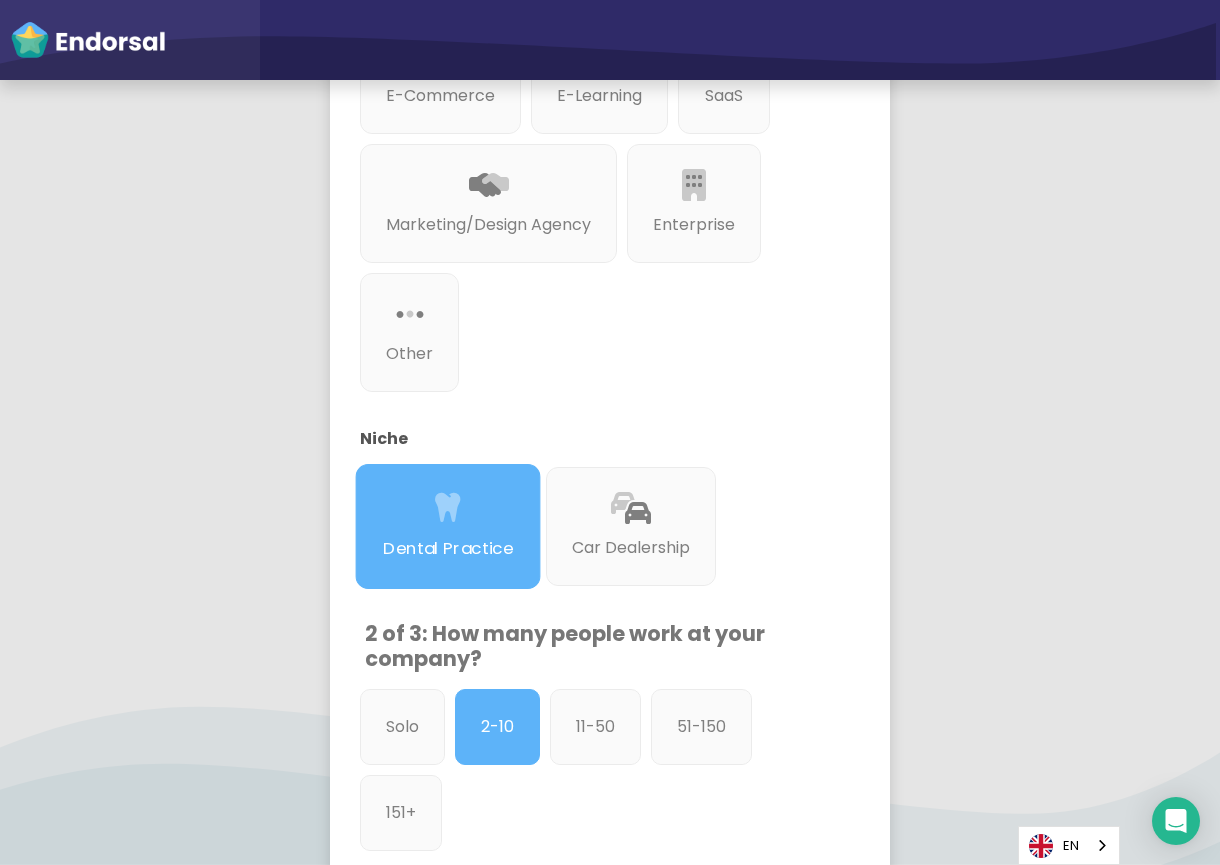 click 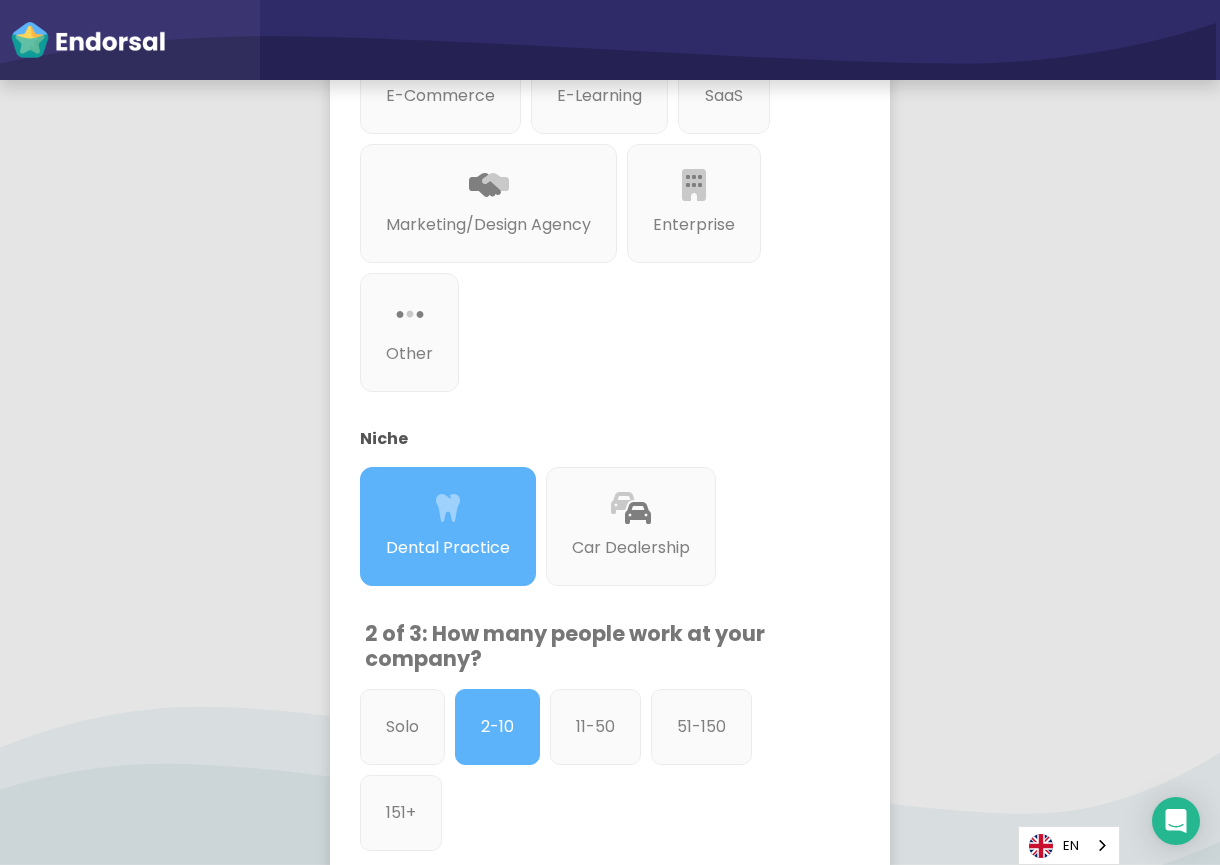 click on "👋 Hey Daniel, welcome to Endorsal! Answering these very quick questions will help us tailor Endorsal to your needs ⤵︎ 1 of 3: Which option best describes your company? General Local Business Online Business E-Commerce E-Learning SaaS Marketing/Design Agency Enterprise Other Niche Dental Practice Car Dealership 2 of 3: How many people work at your company? Solo 2-10 11-50 51-150 151+ 3 of 3: What would you like to achieve with Endorsal first? Display existing testimonials on my website Start collecting new testimonials" 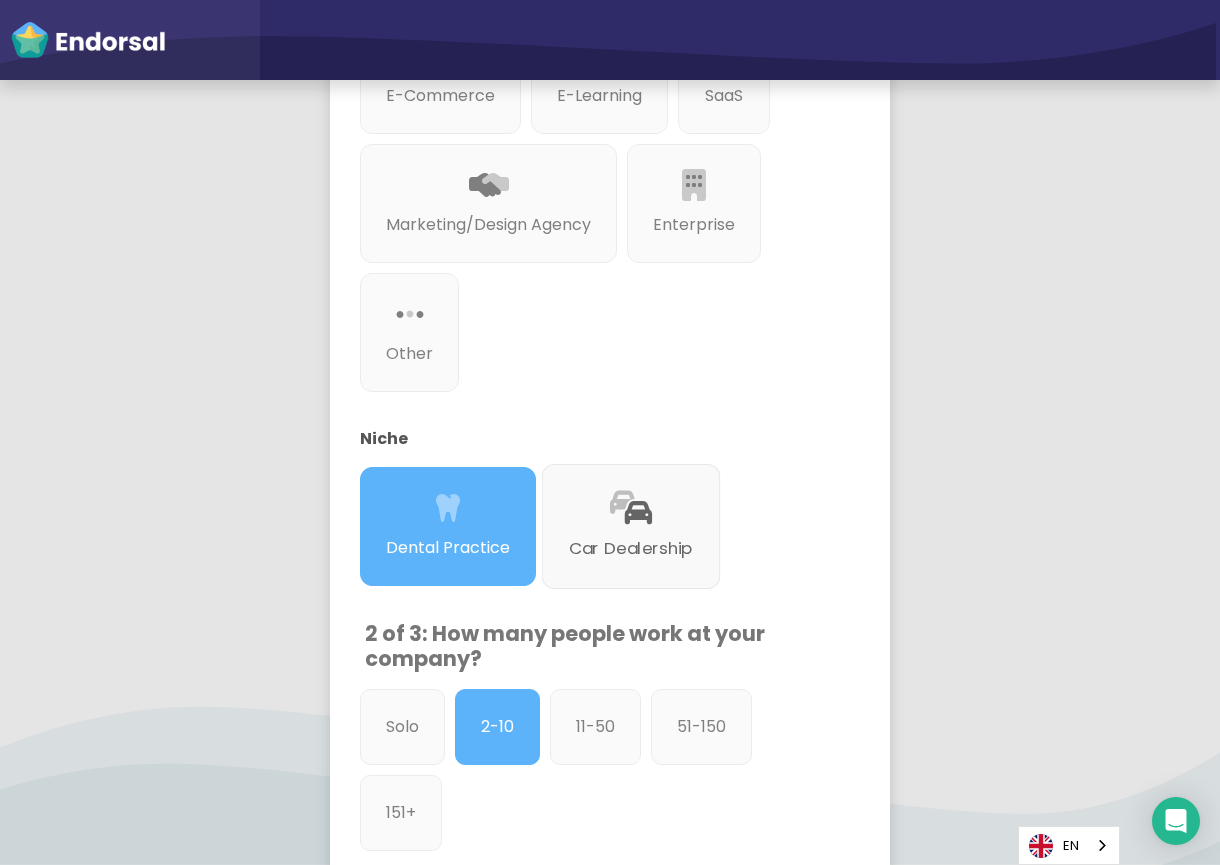 click on "Car Dealership" 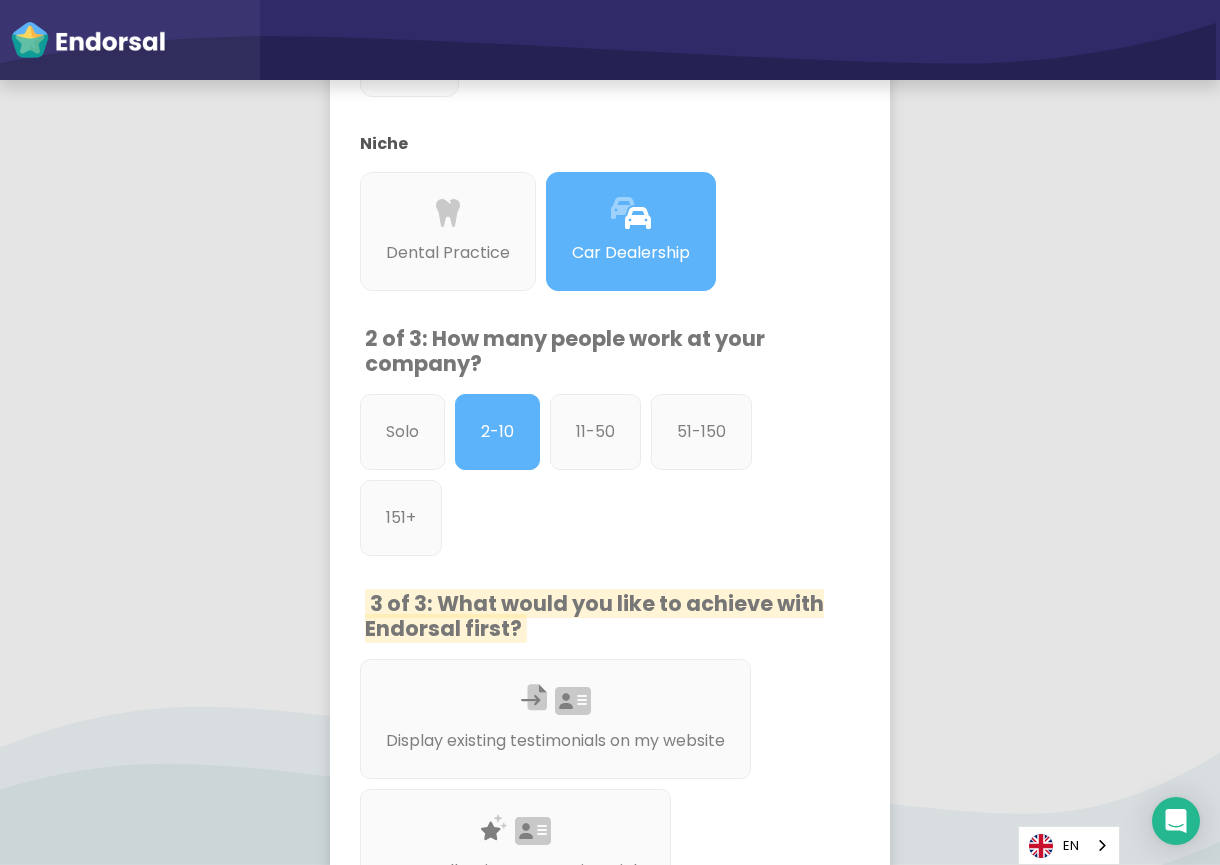 scroll, scrollTop: 1316, scrollLeft: 0, axis: vertical 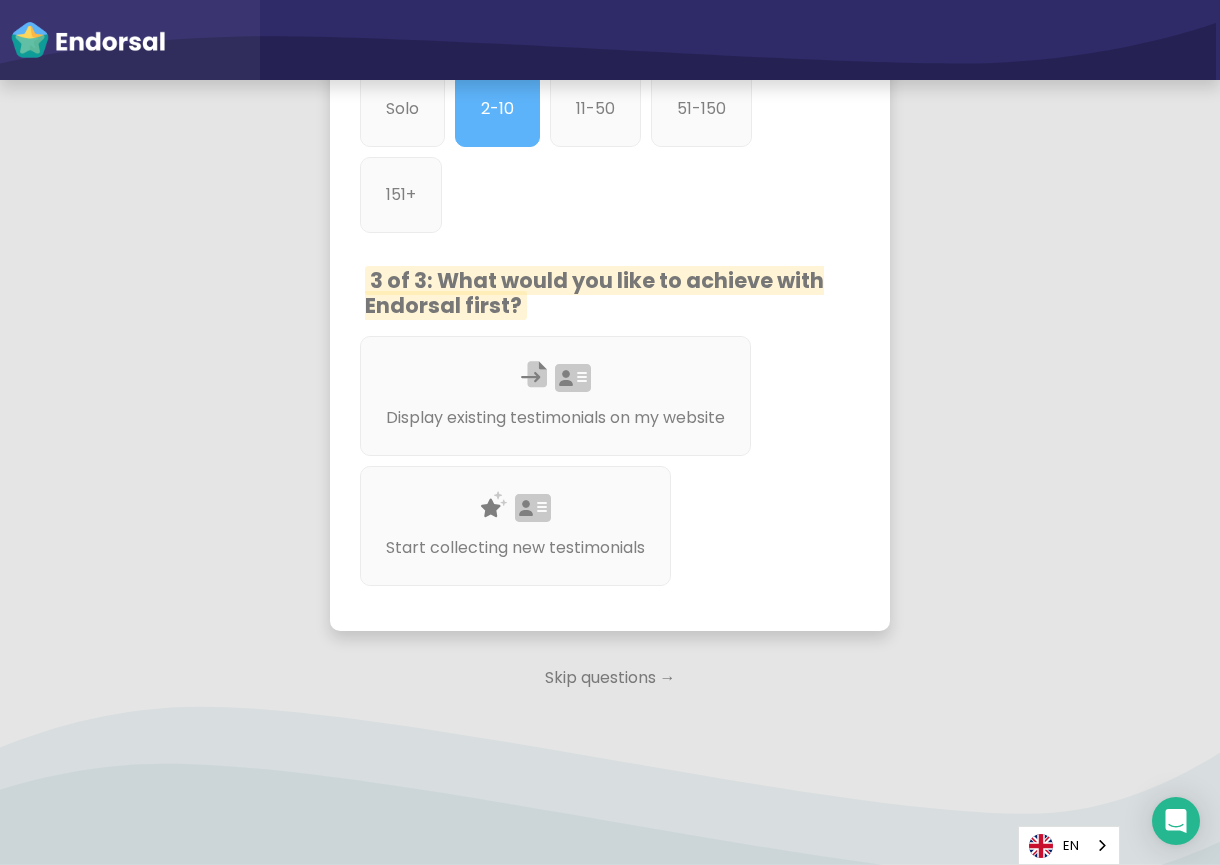 click on "Skip questions →" 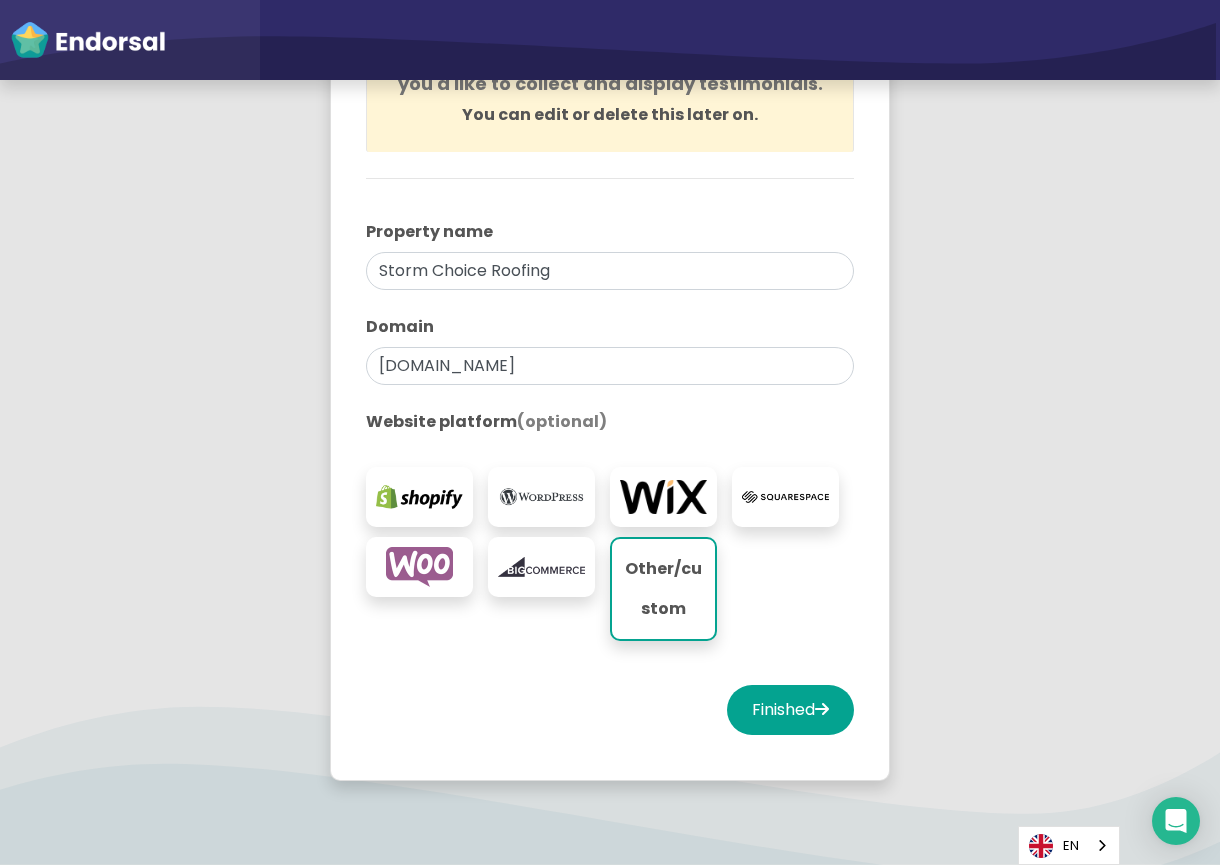 scroll, scrollTop: 362, scrollLeft: 0, axis: vertical 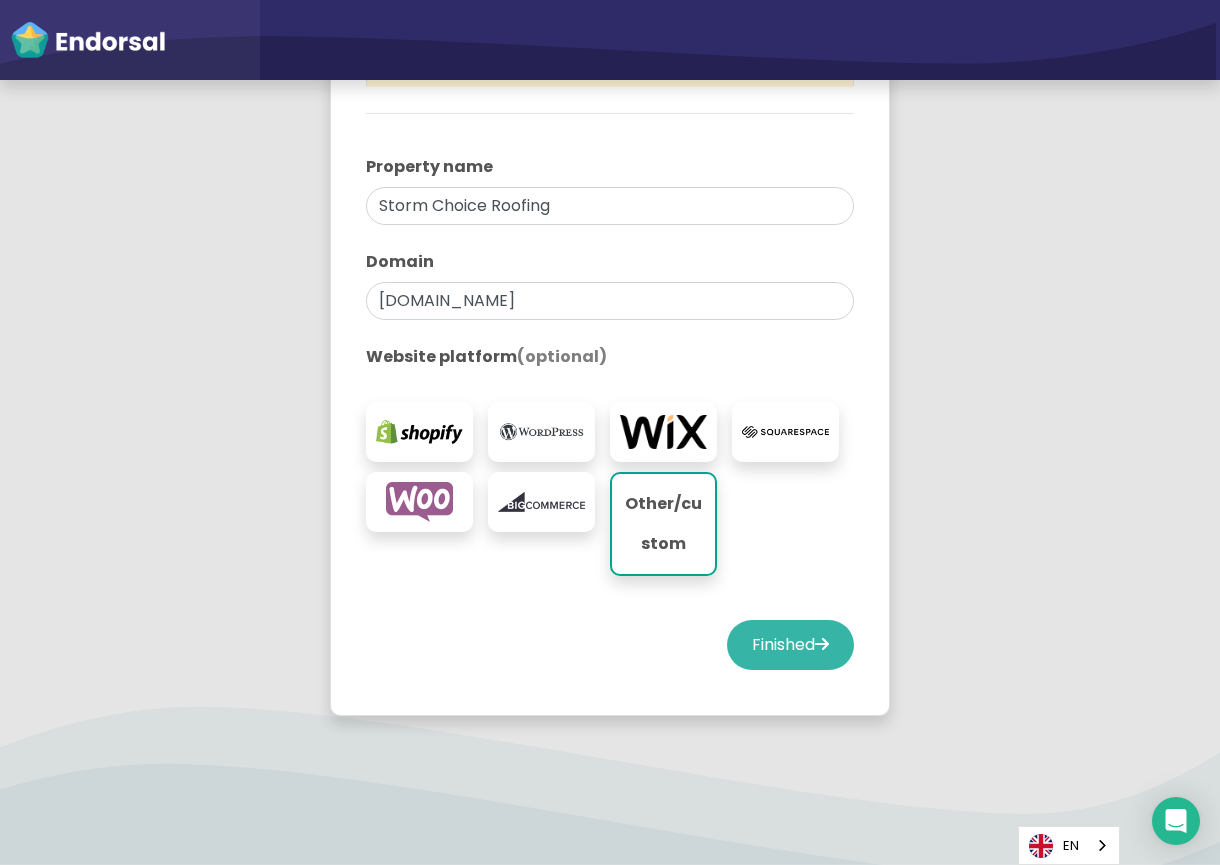 click on "Finished" 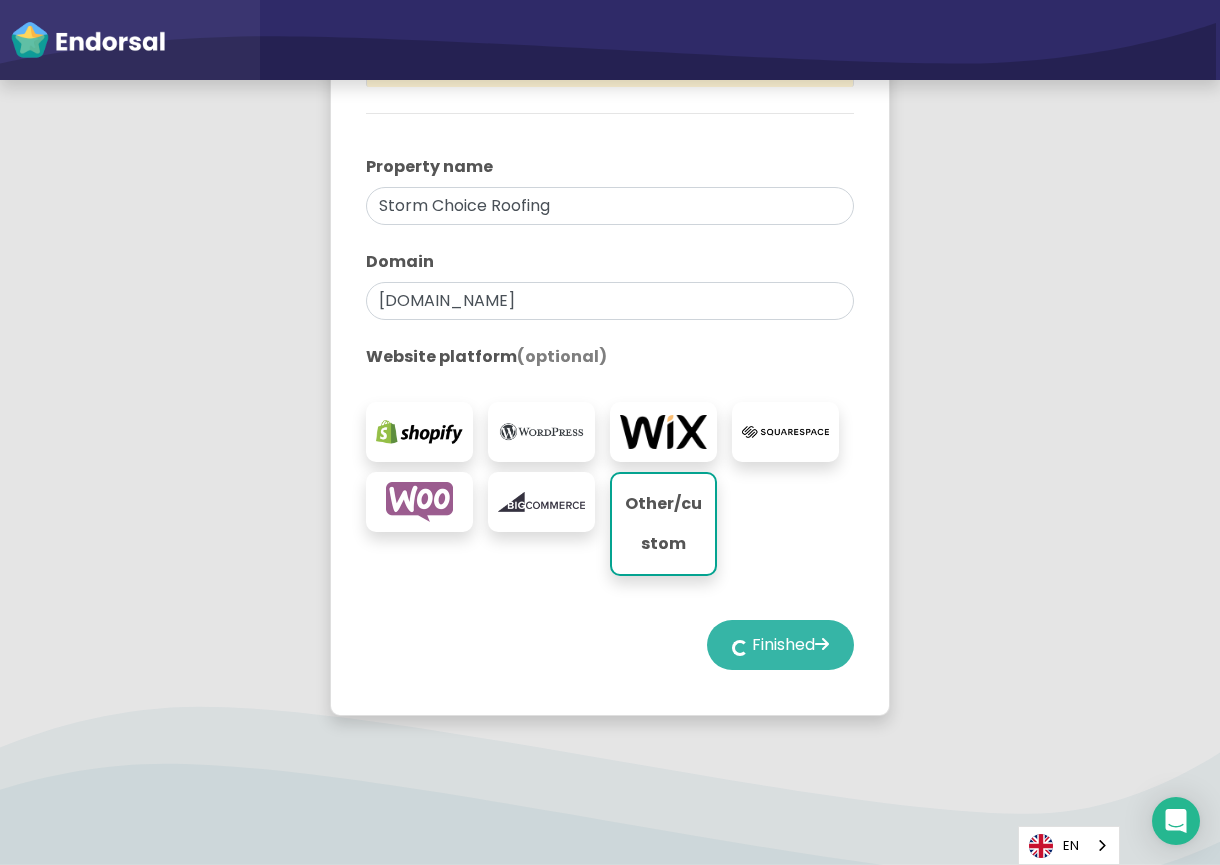 select on "14" 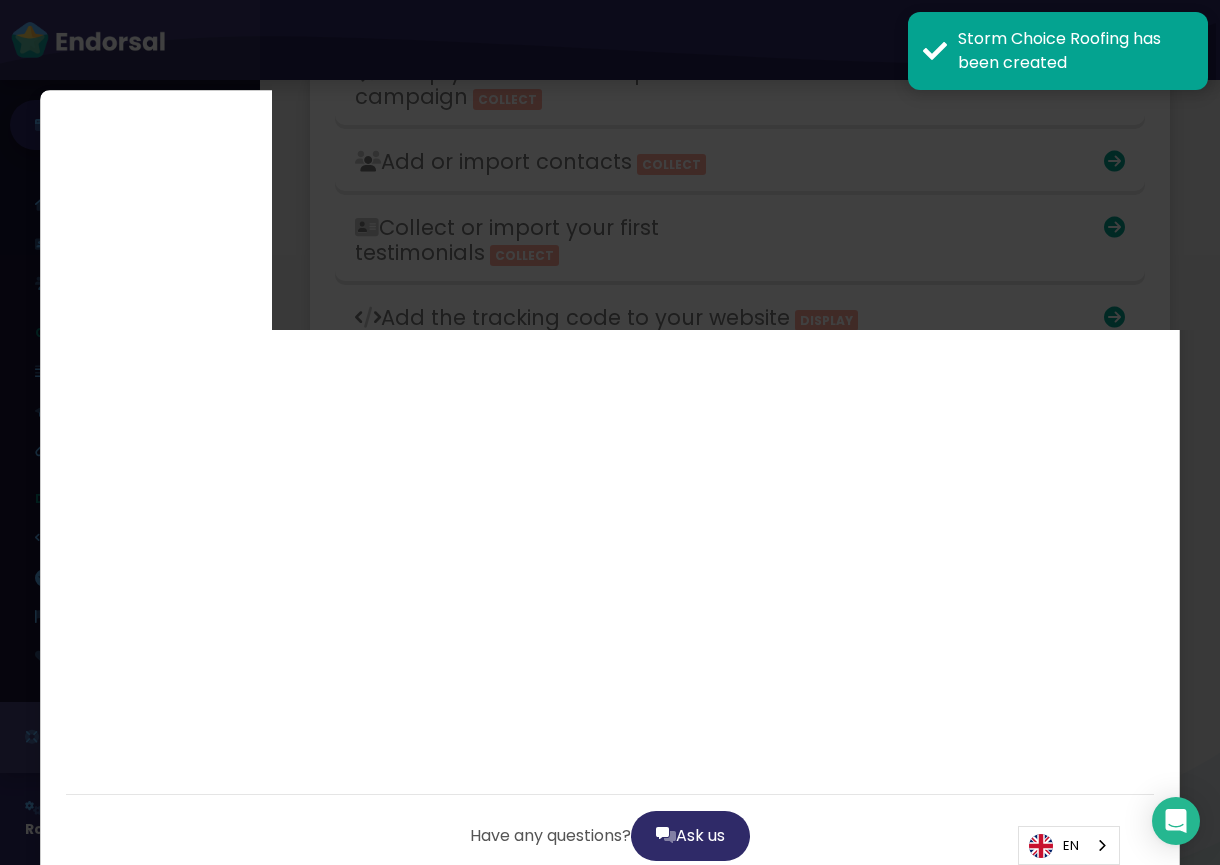 scroll, scrollTop: 3309, scrollLeft: 0, axis: vertical 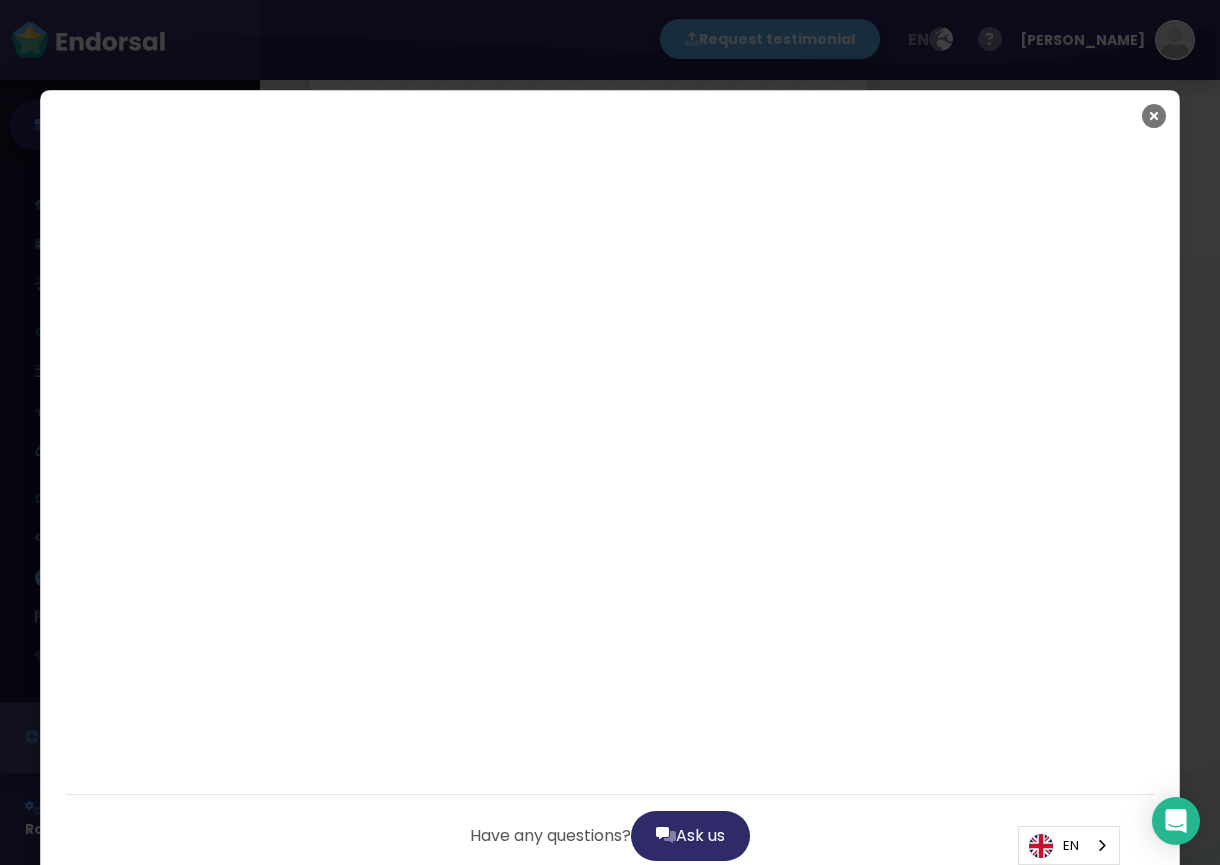 click at bounding box center [1154, 116] 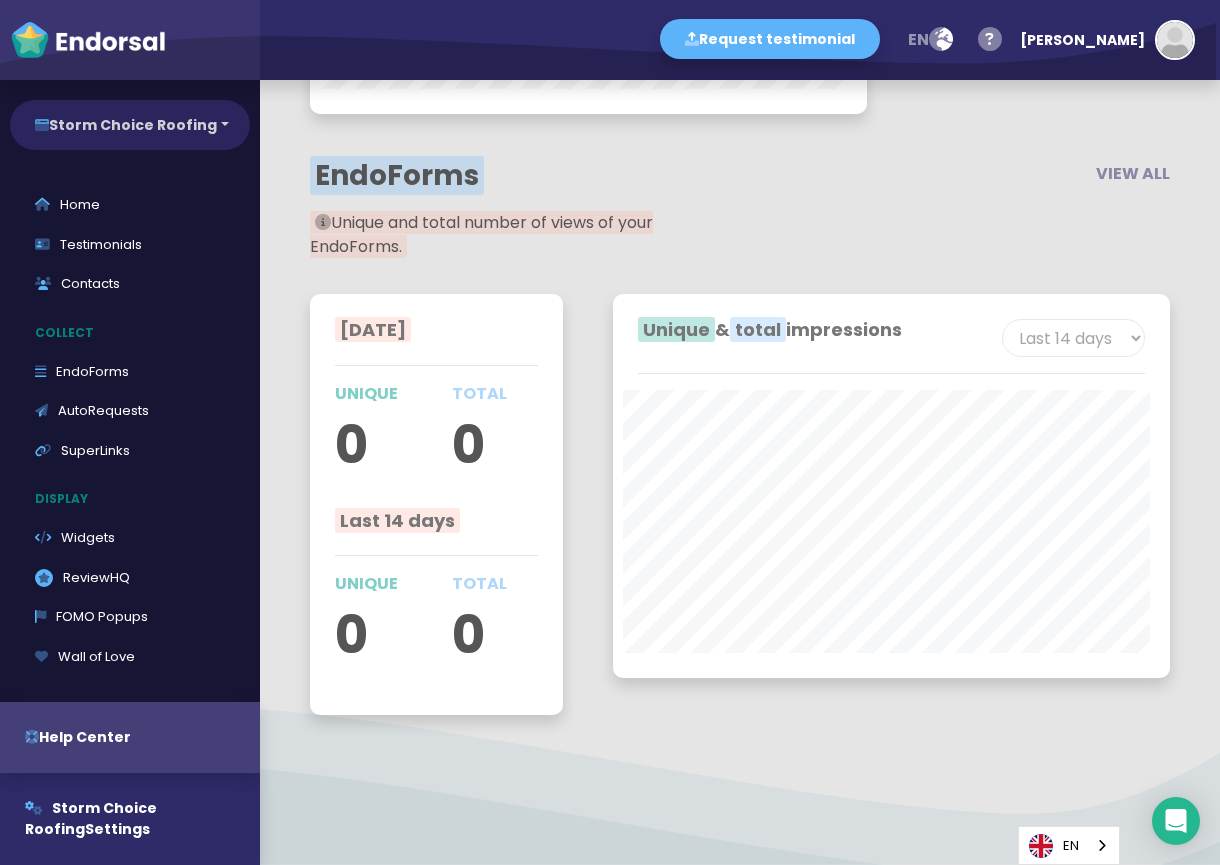 click on "Storm Choice Roofing" at bounding box center [130, 125] 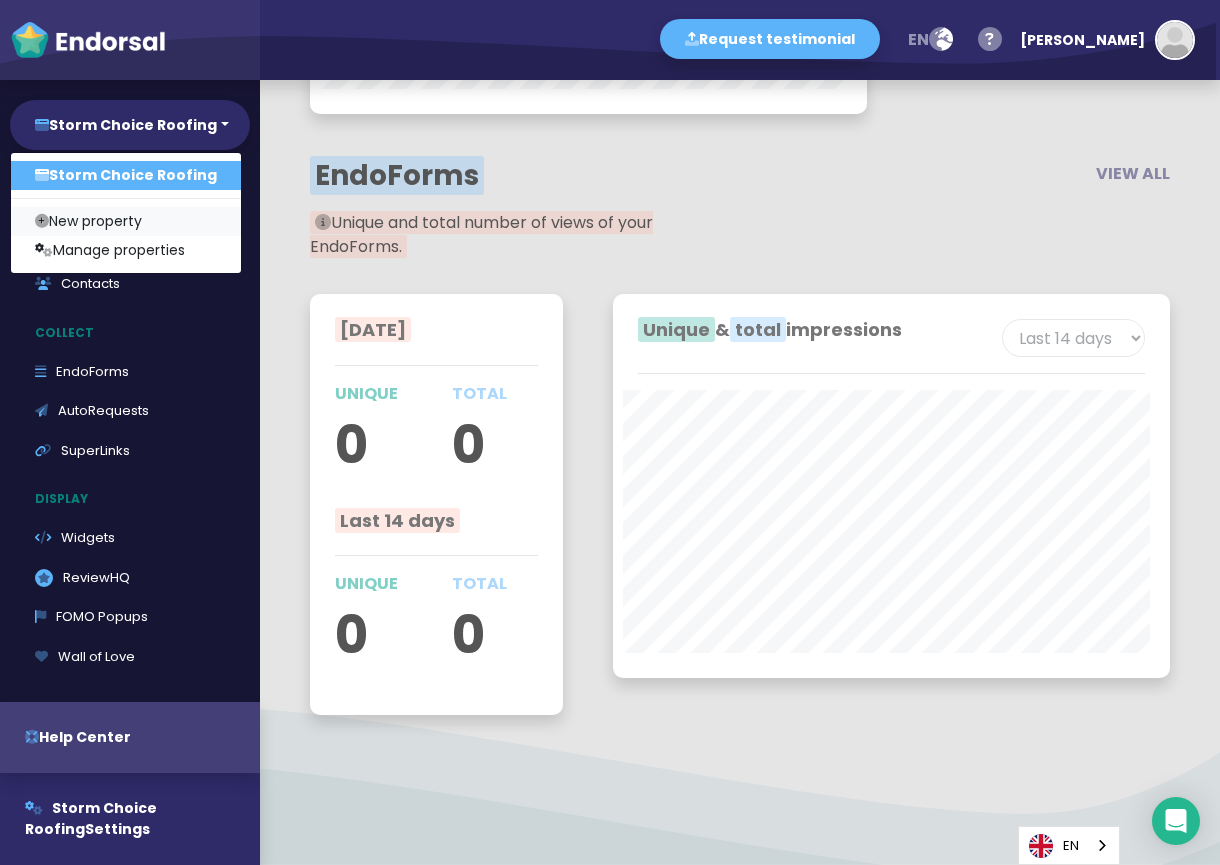 click on "New property" at bounding box center (126, 221) 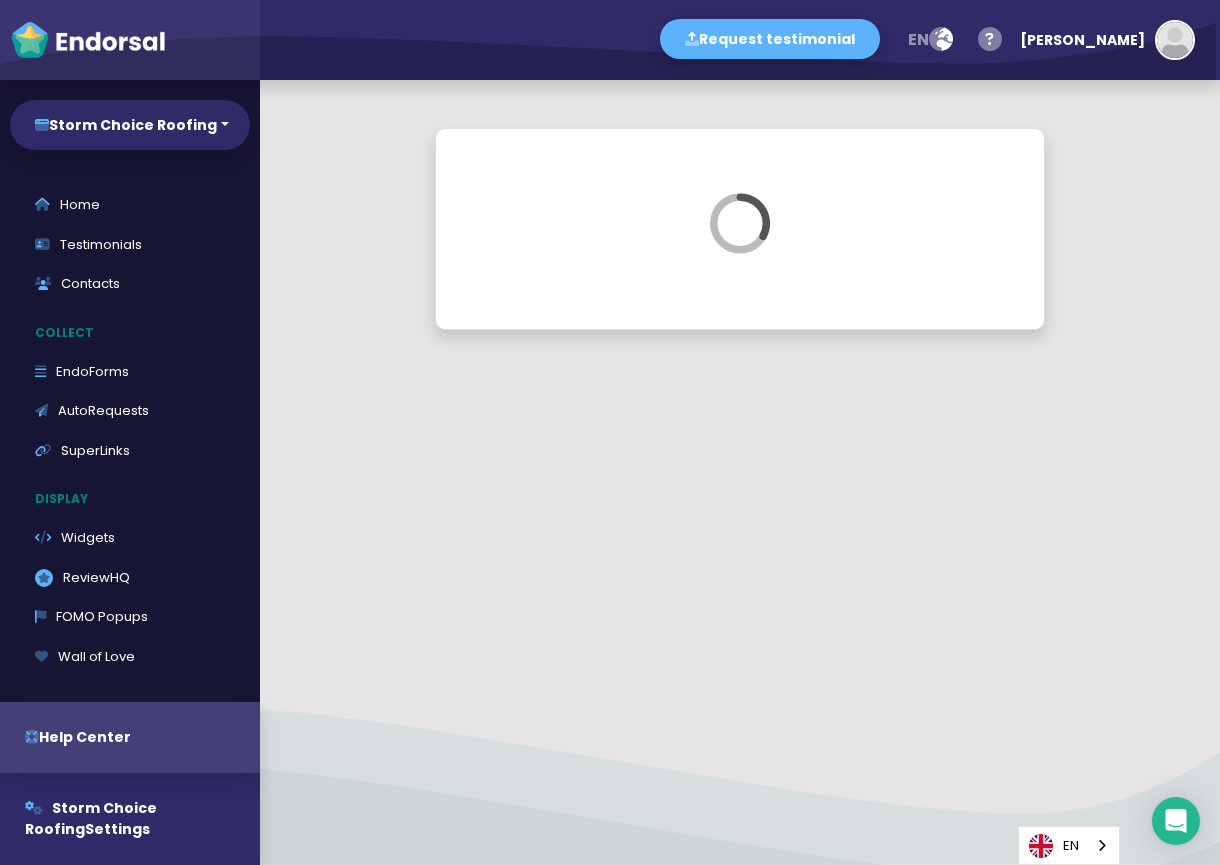 scroll, scrollTop: 0, scrollLeft: 0, axis: both 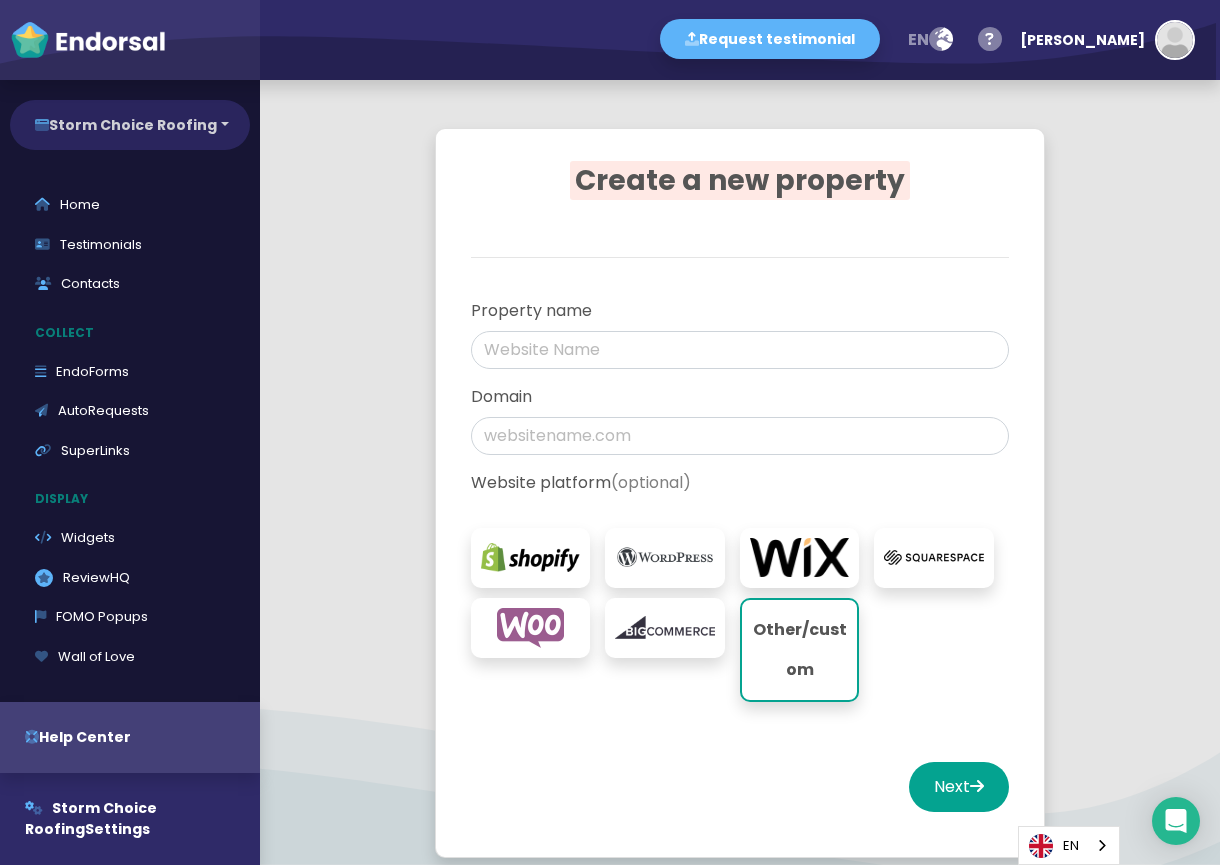 click on "Storm Choice Roofing" at bounding box center [130, 125] 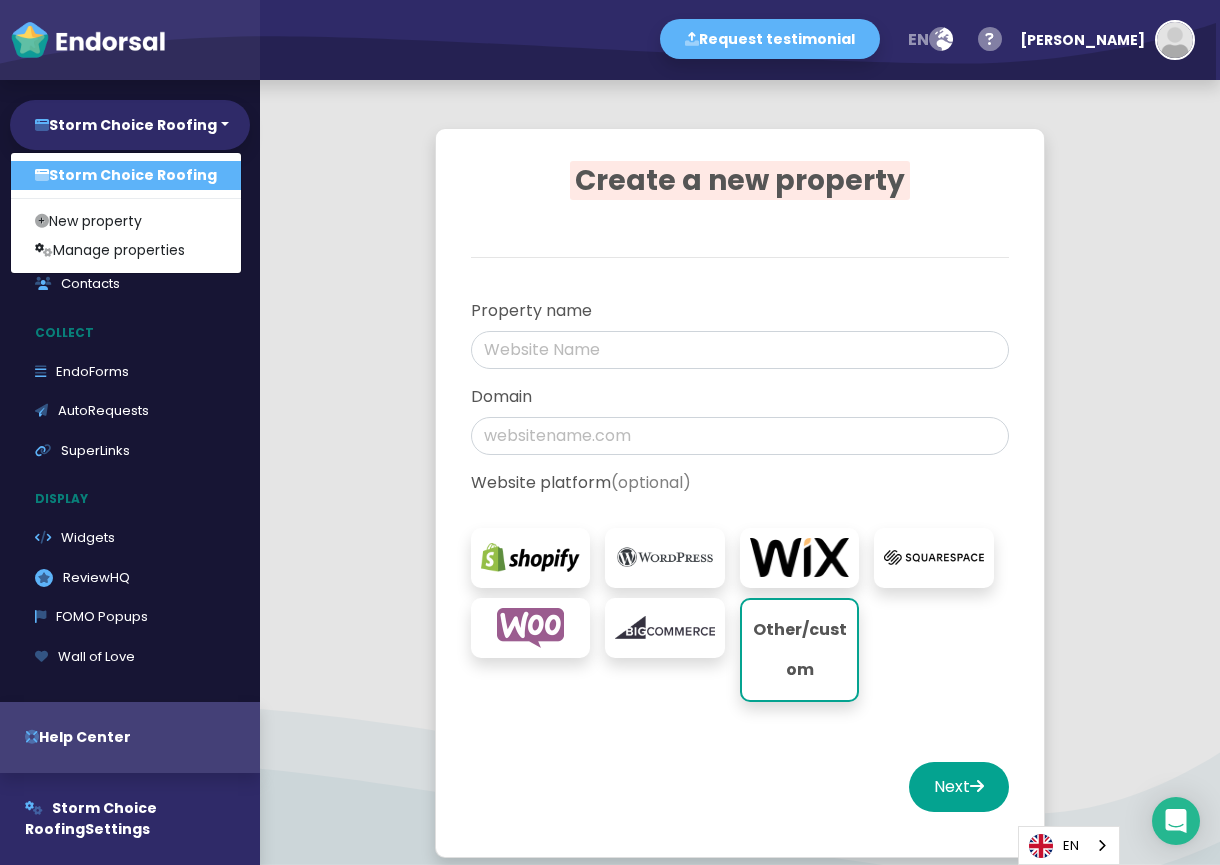 click on "Storm Choice Roofing" at bounding box center (126, 175) 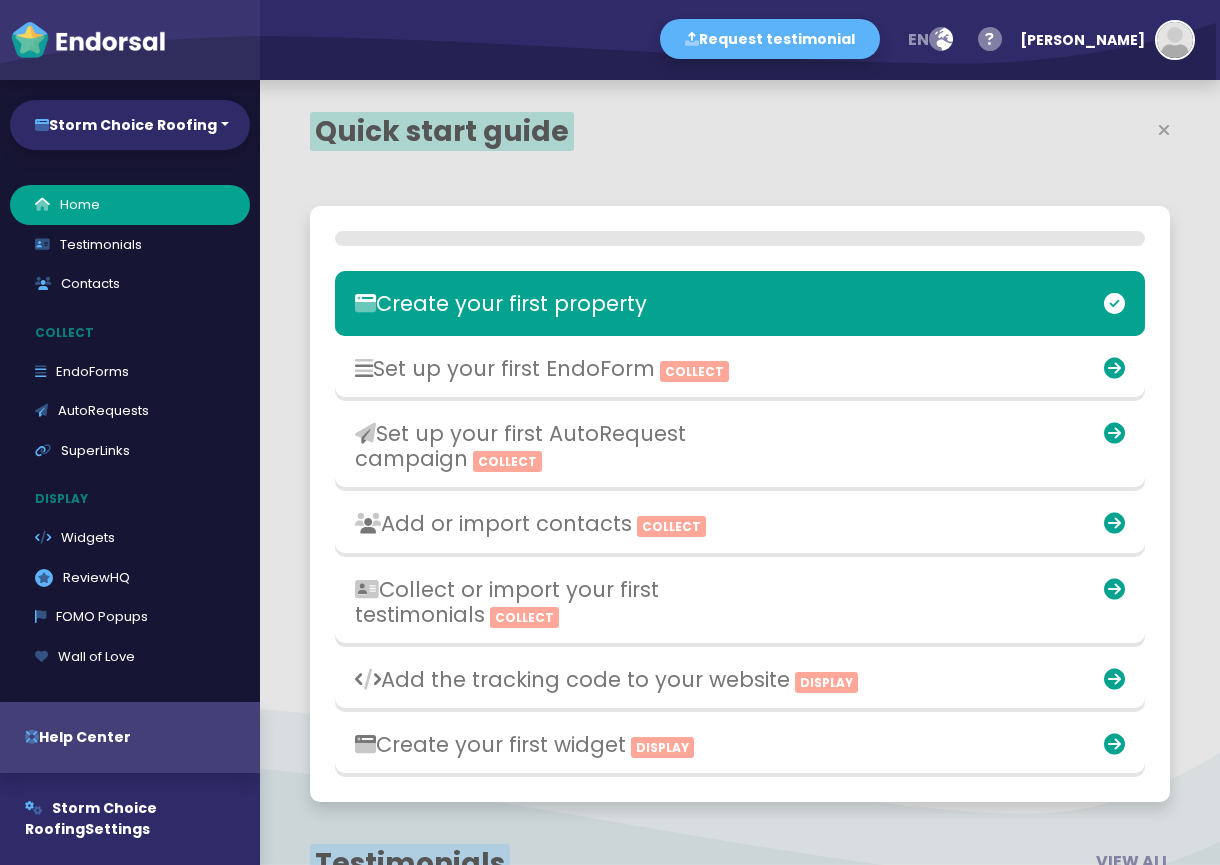select on "14" 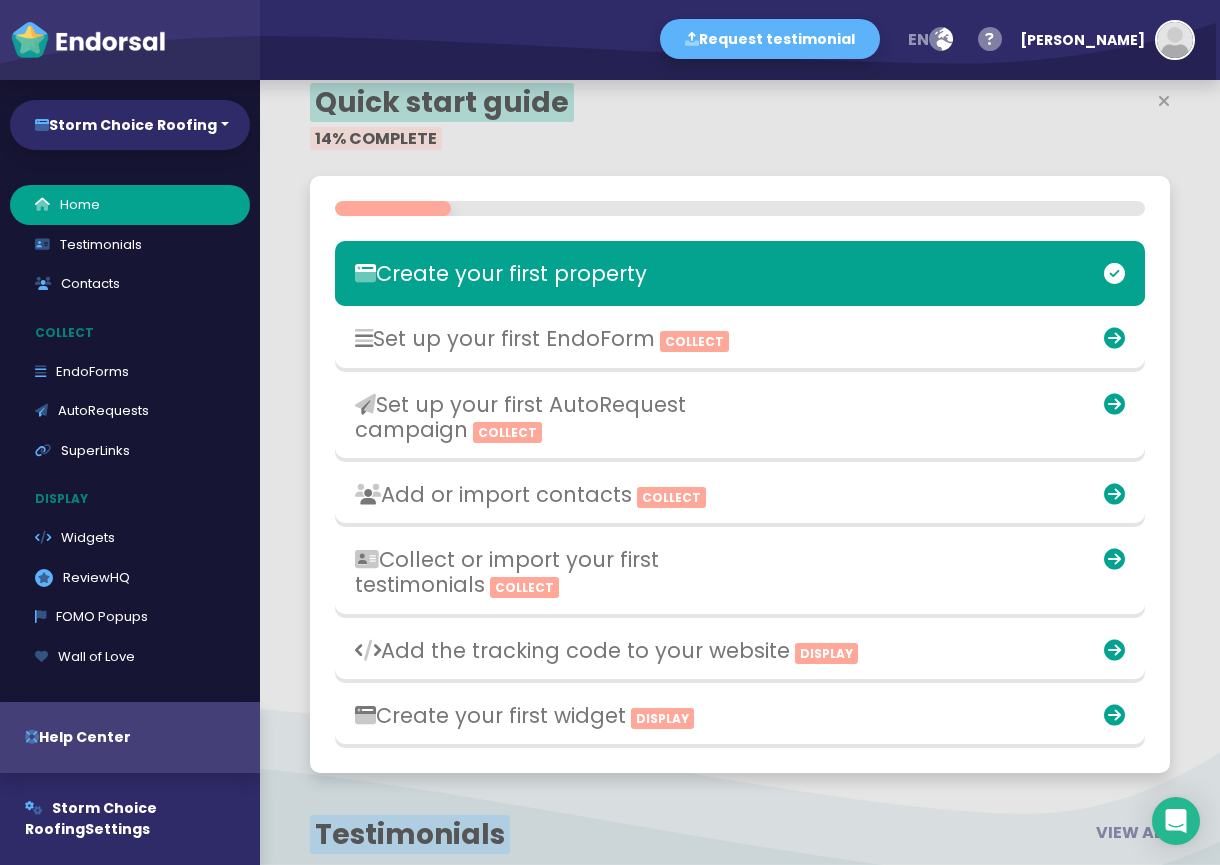 scroll, scrollTop: 296, scrollLeft: 0, axis: vertical 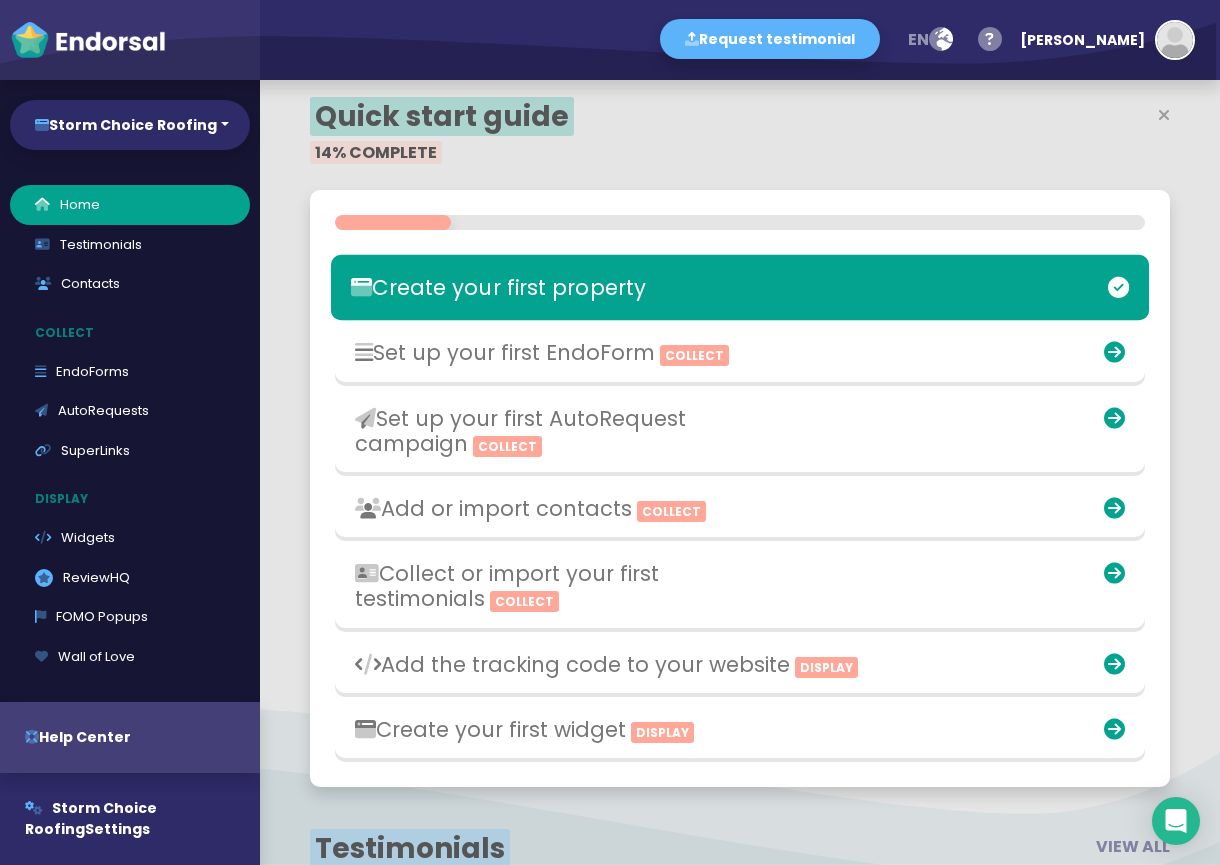 click at bounding box center (1118, 287) 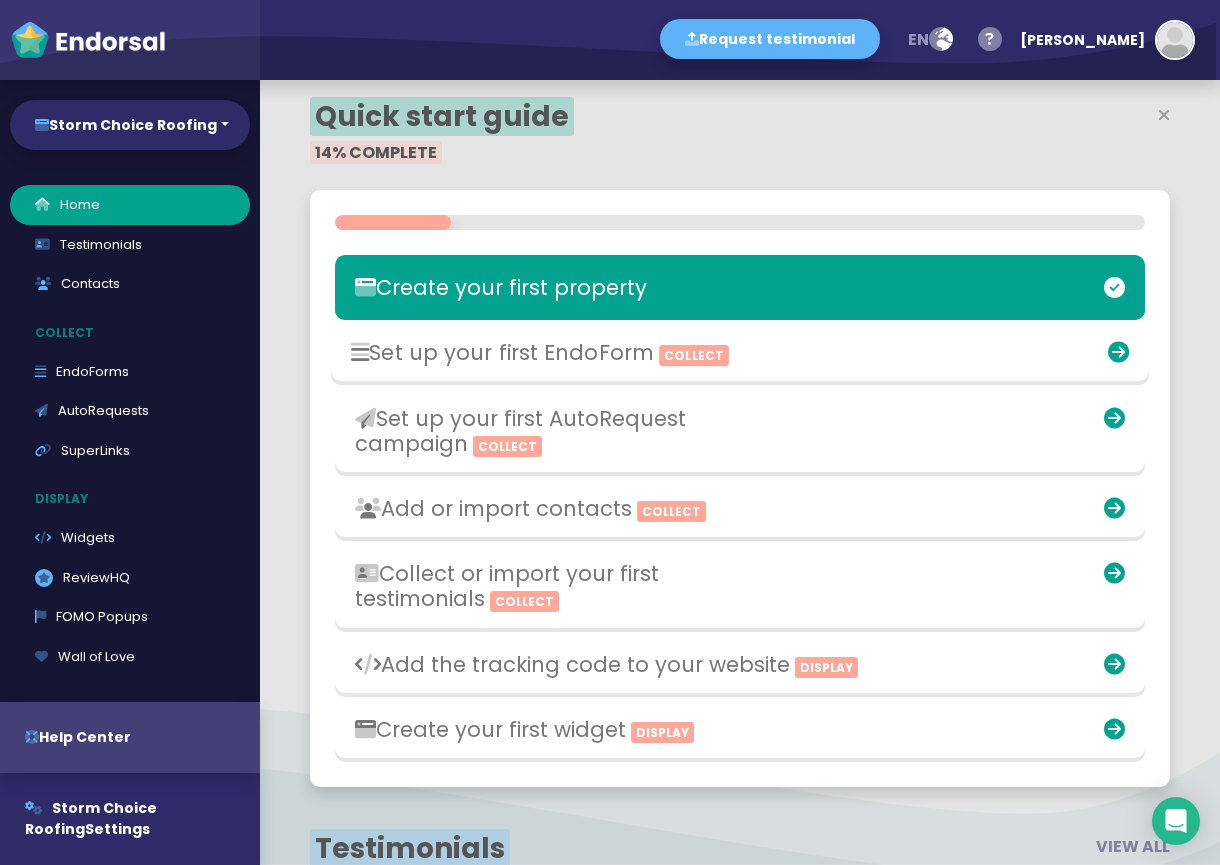 click at bounding box center (1118, 352) 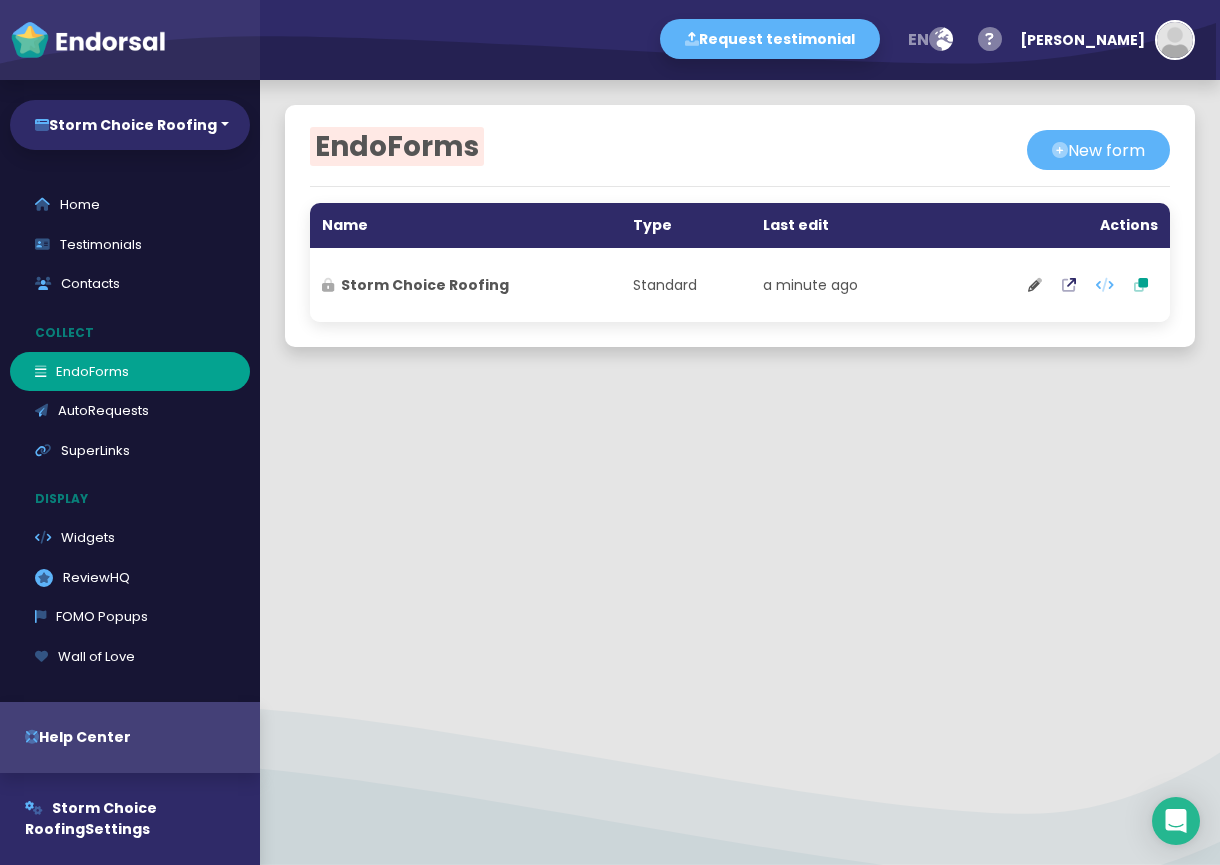 scroll, scrollTop: 0, scrollLeft: 0, axis: both 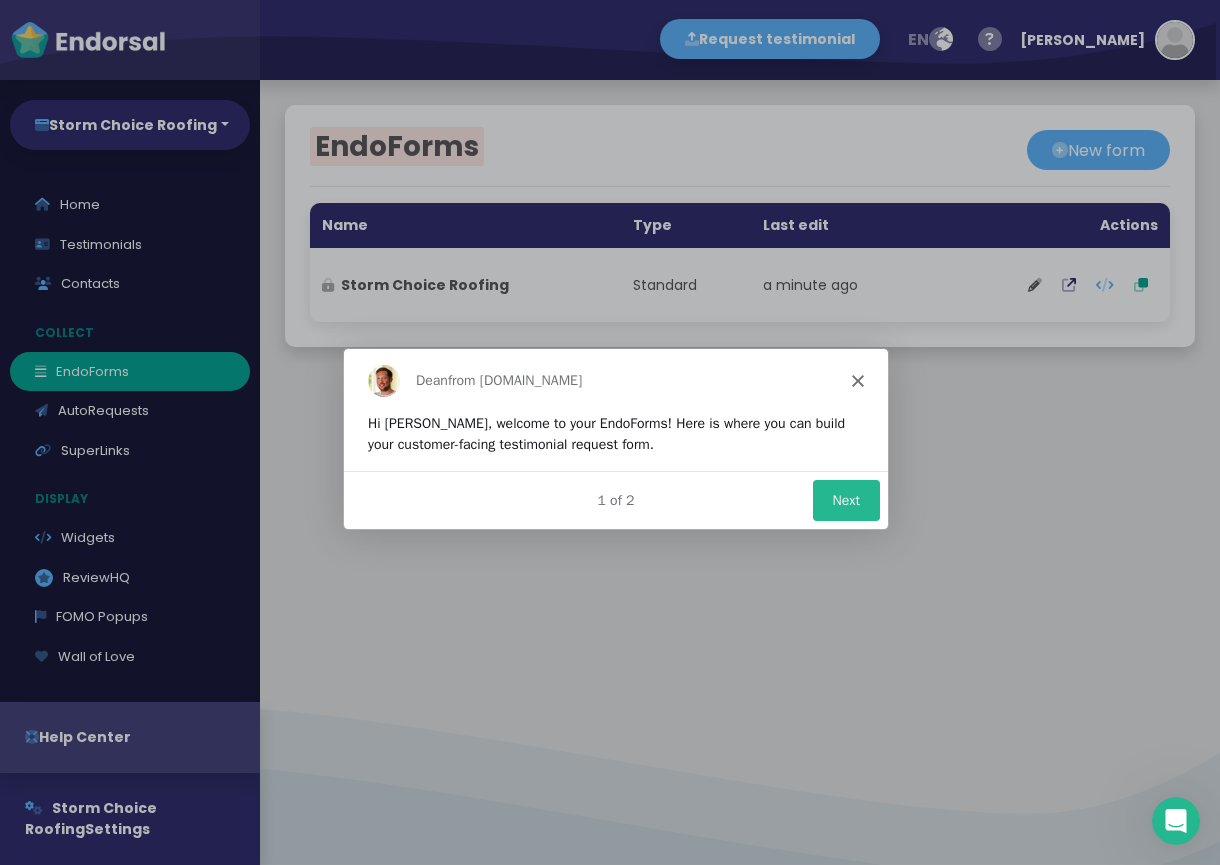 click on "Dean  from Endorsal.io" at bounding box center (615, 379) 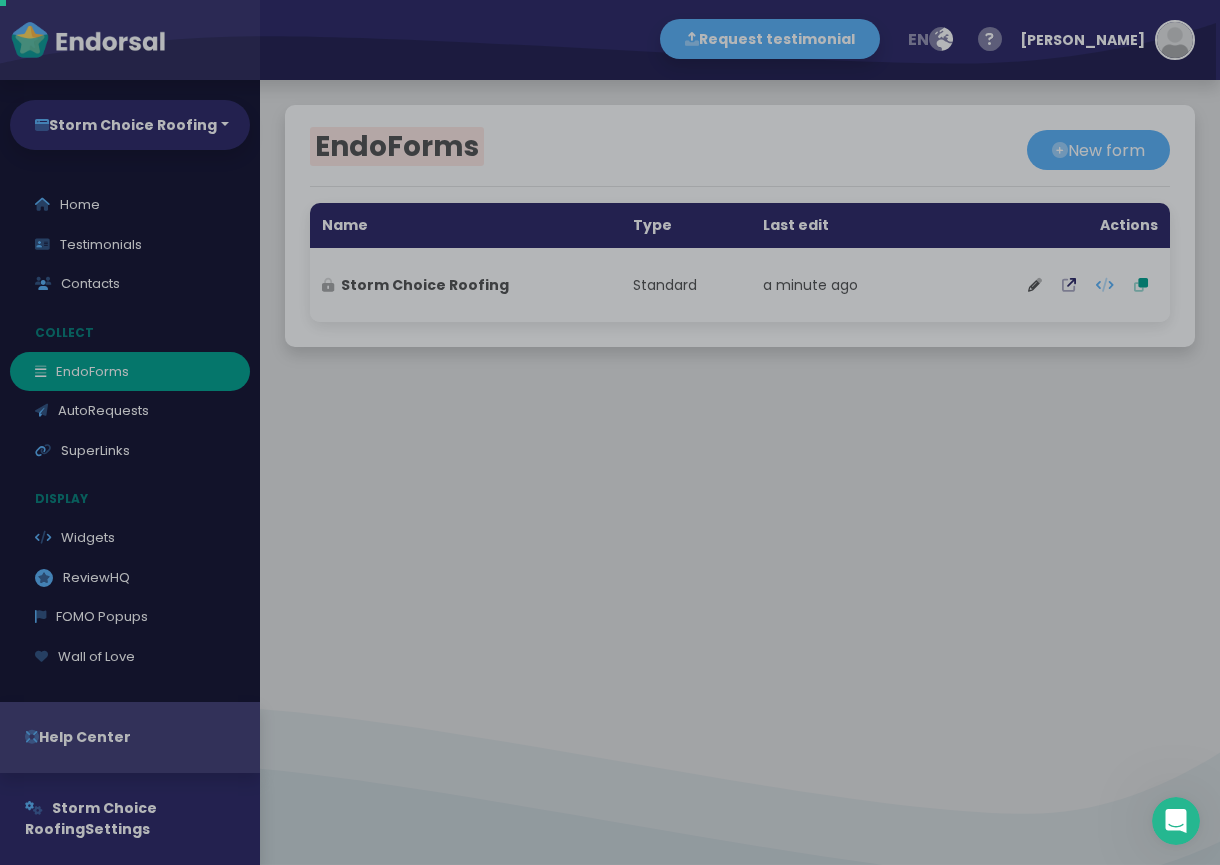 scroll, scrollTop: 0, scrollLeft: 0, axis: both 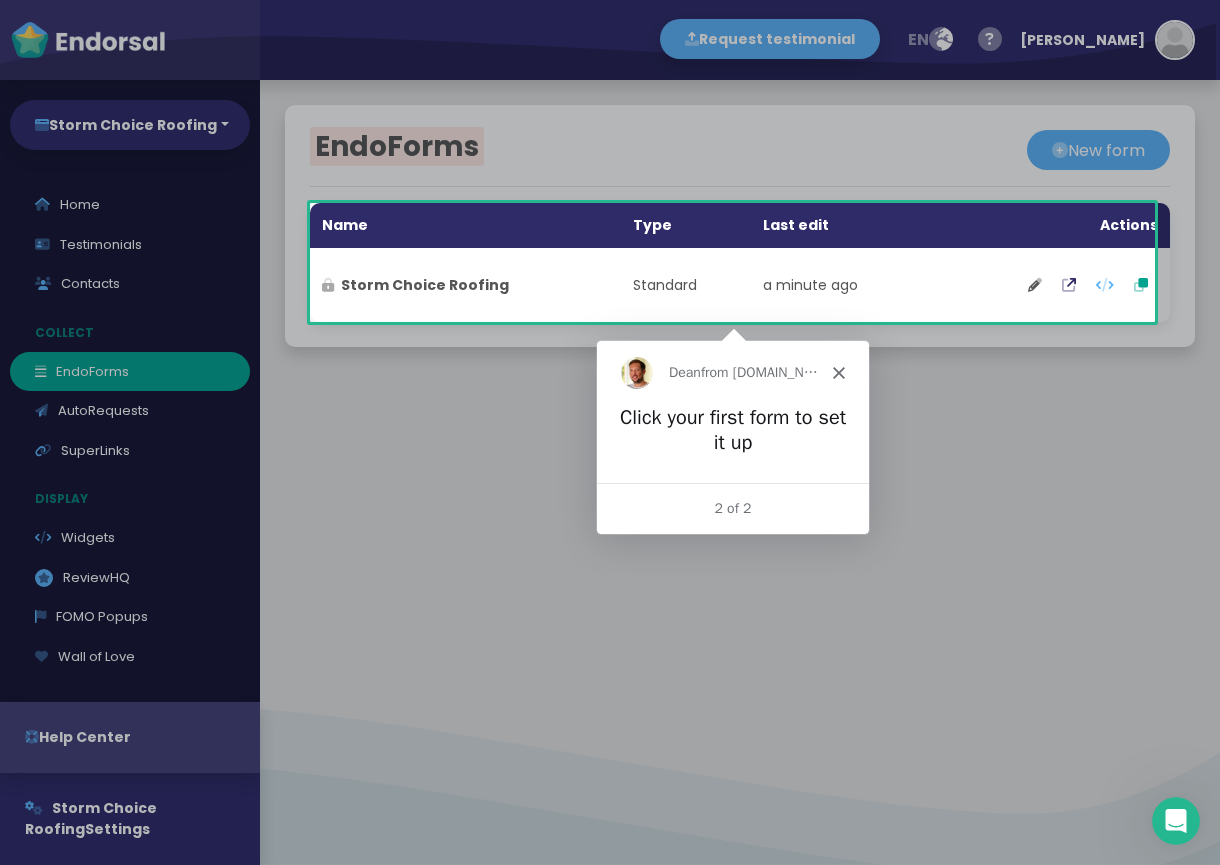 click on "Dean  from Endorsal.io" at bounding box center [731, 372] 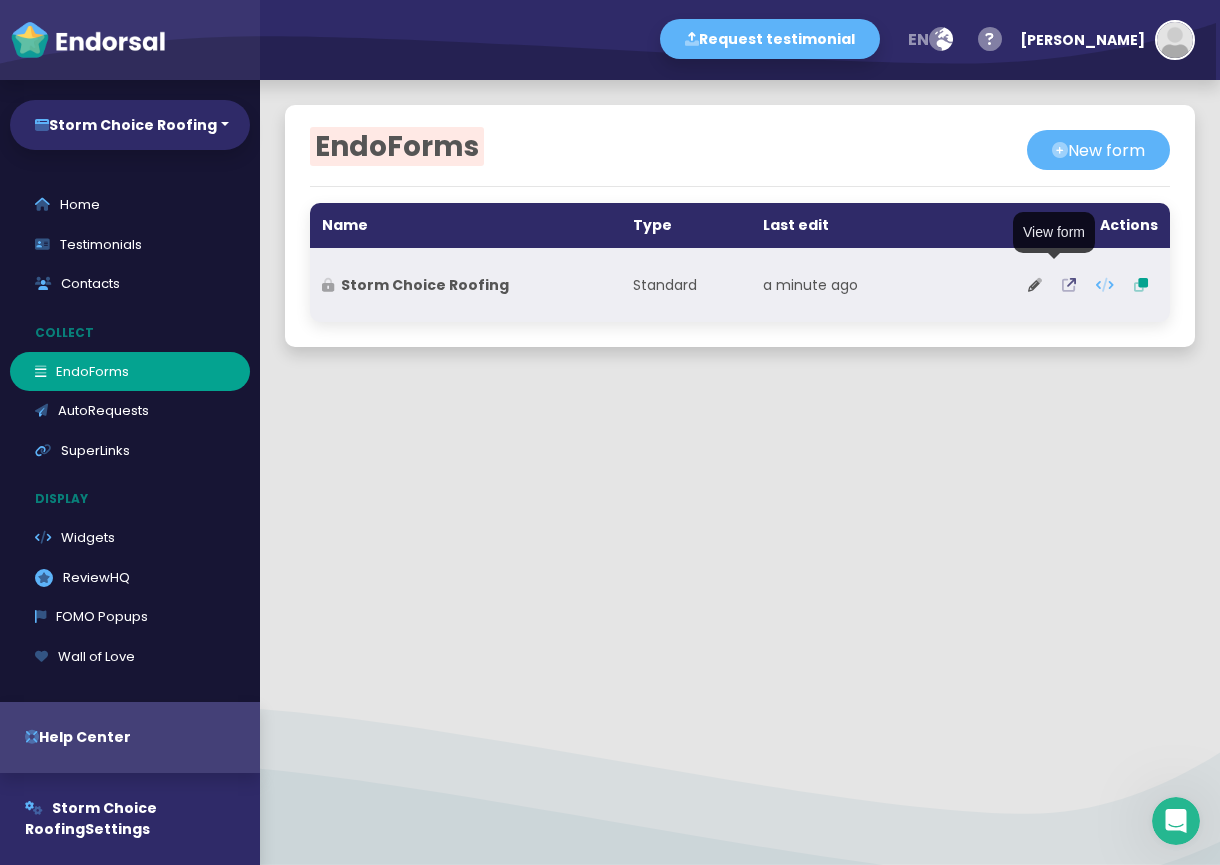 click 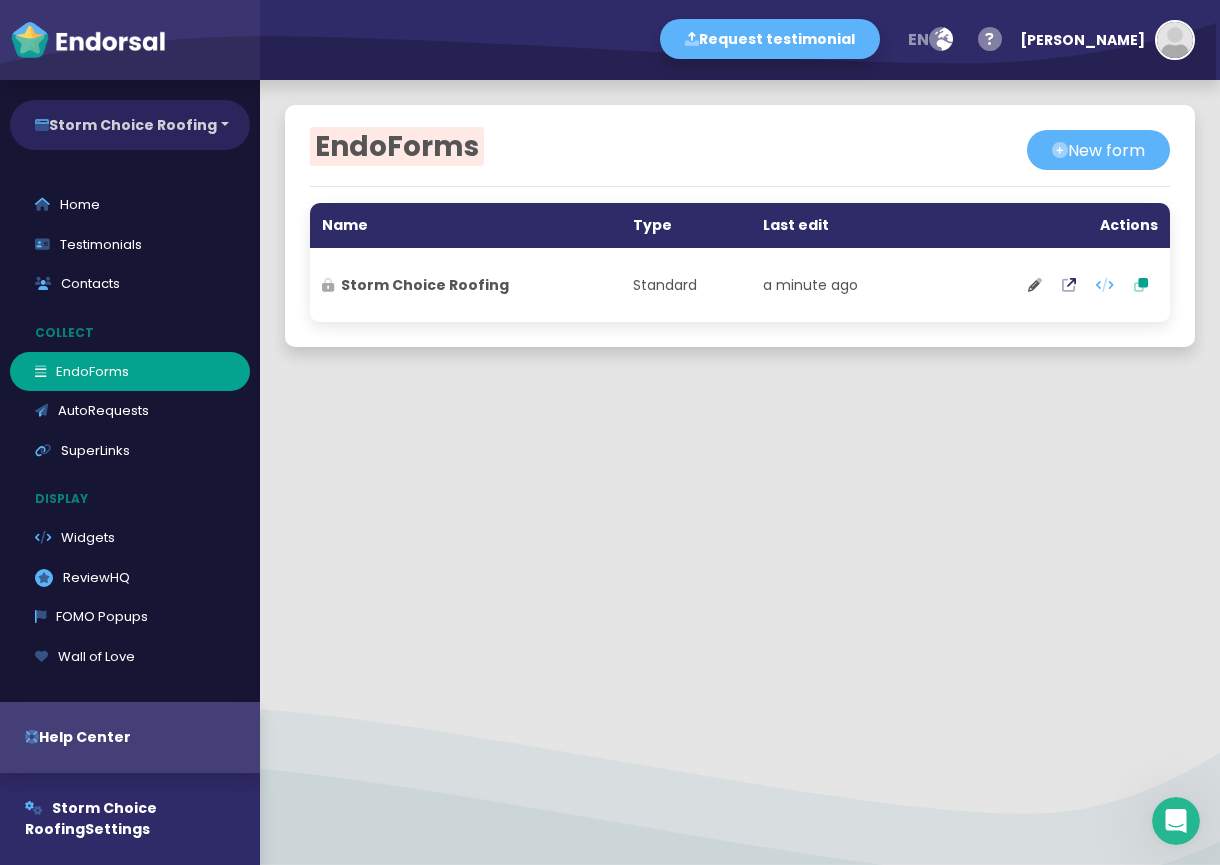 click on "Storm Choice Roofing" at bounding box center (130, 125) 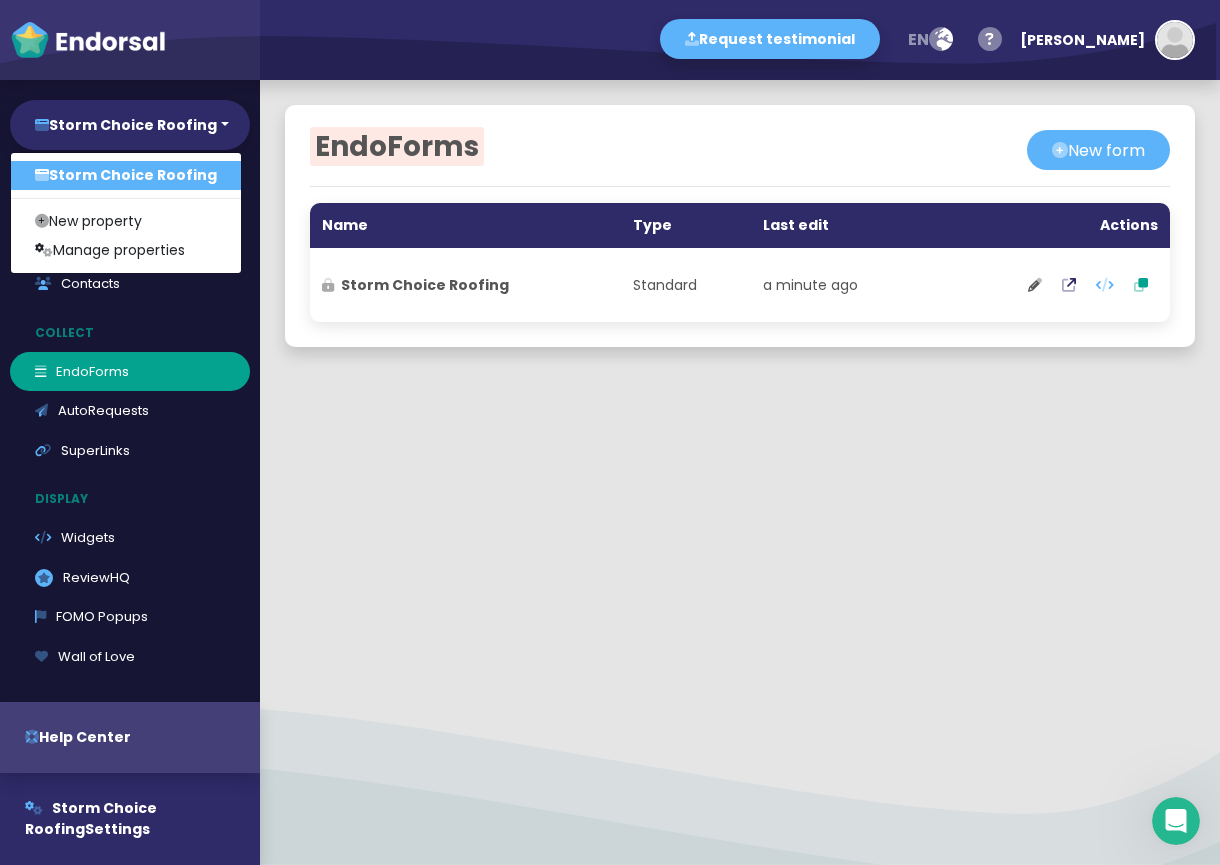 click on "Storm Choice Roofing" at bounding box center (126, 175) 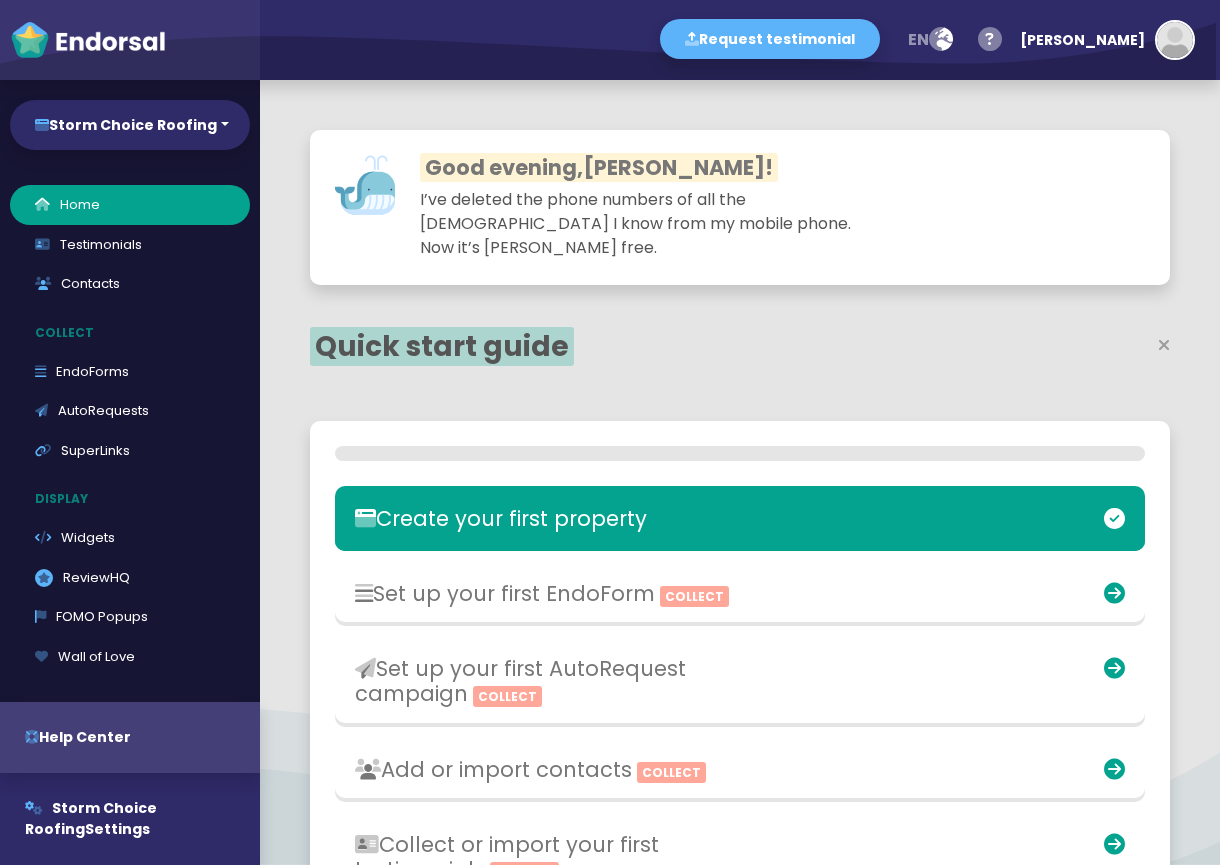 select on "14" 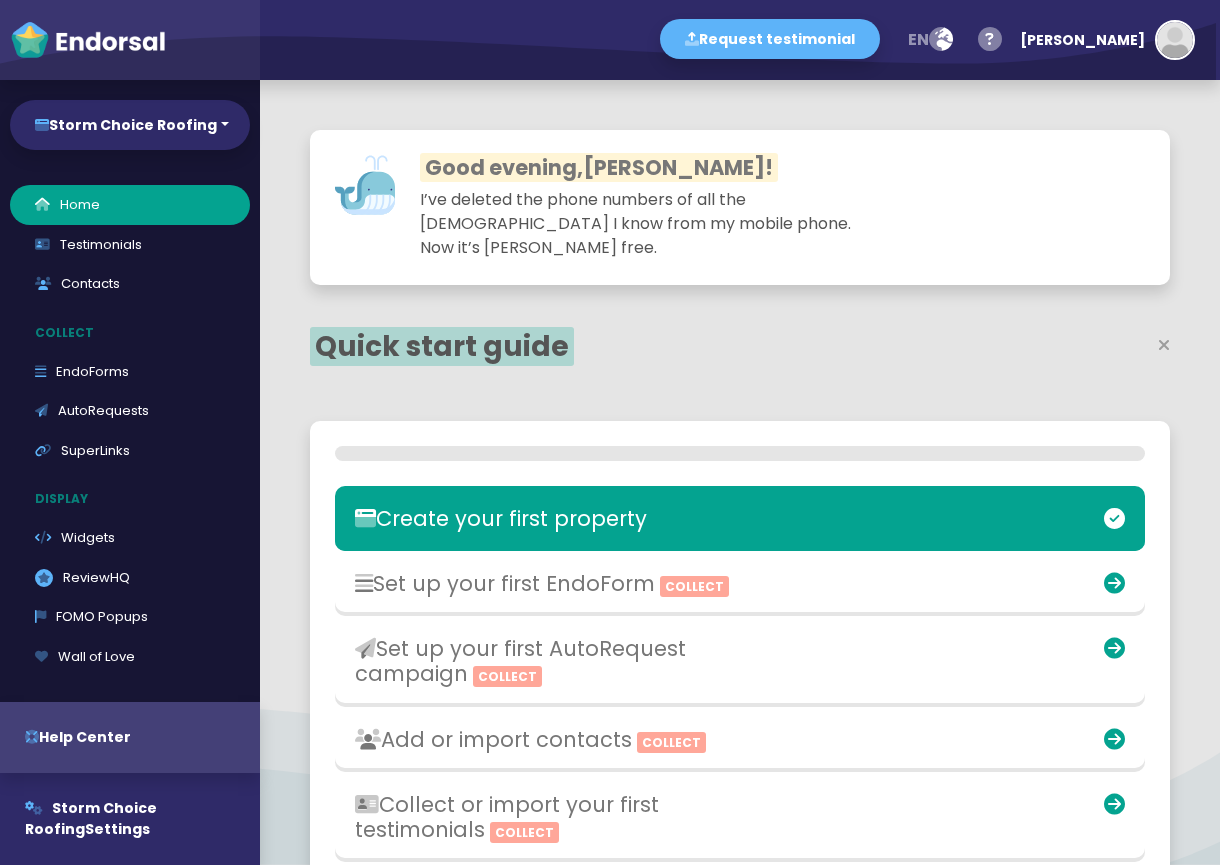 scroll, scrollTop: 0, scrollLeft: 0, axis: both 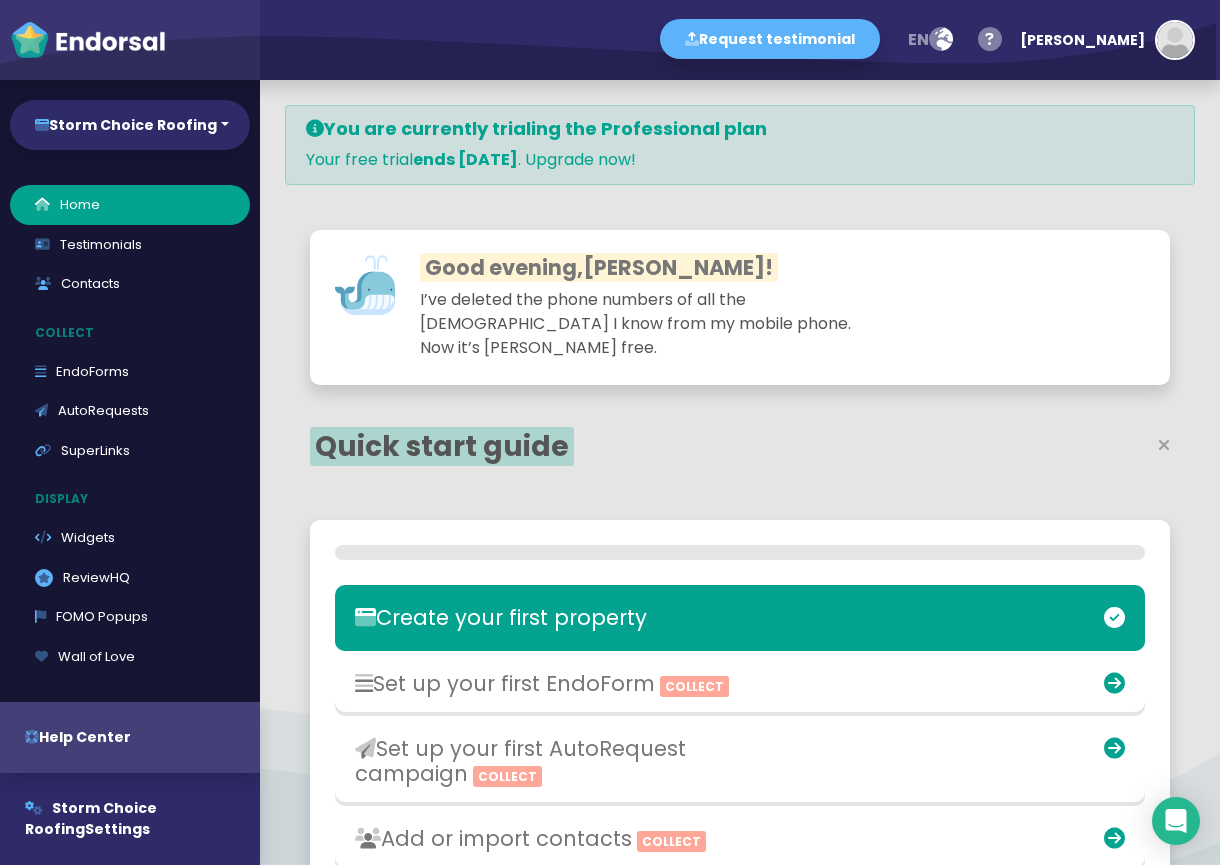 click on "I’ve deleted the phone numbers of all the [DEMOGRAPHIC_DATA] I know from my mobile phone. Now it’s [PERSON_NAME] free." 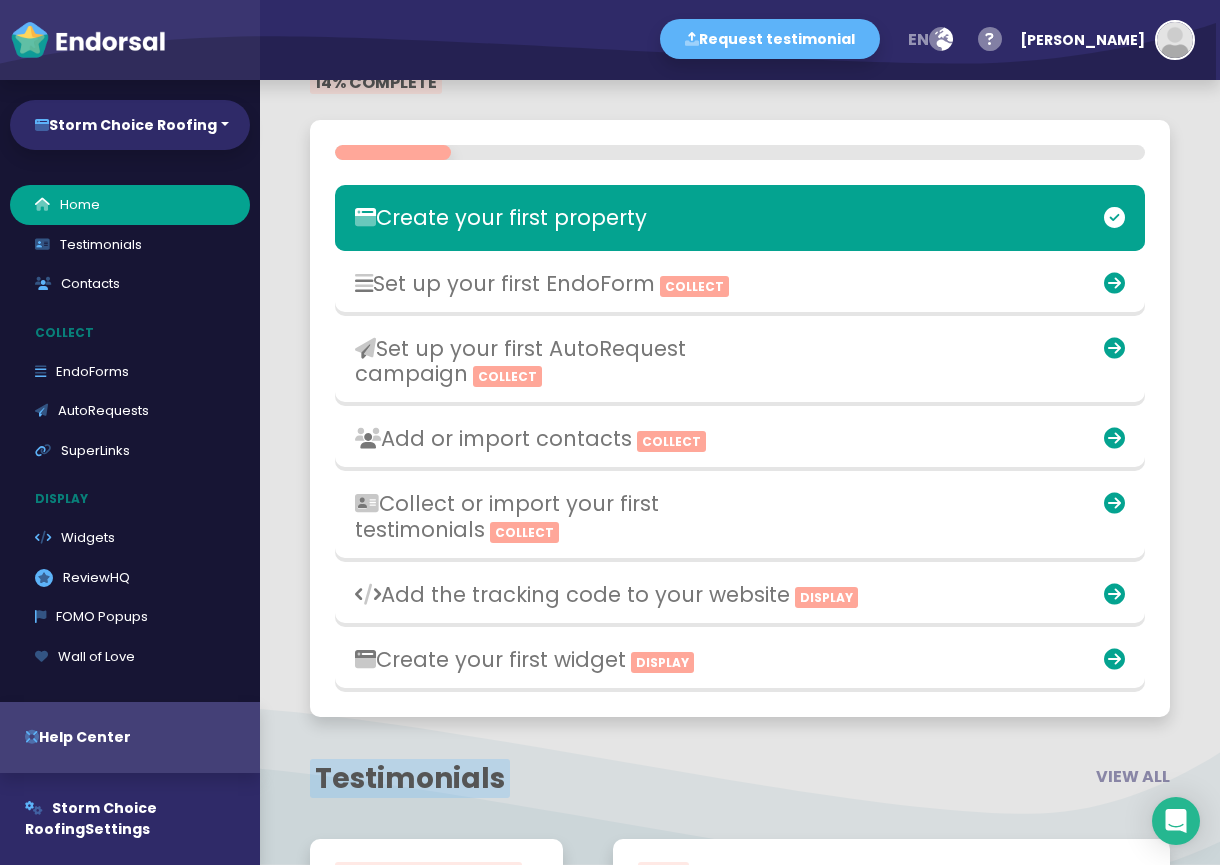 scroll, scrollTop: 360, scrollLeft: 0, axis: vertical 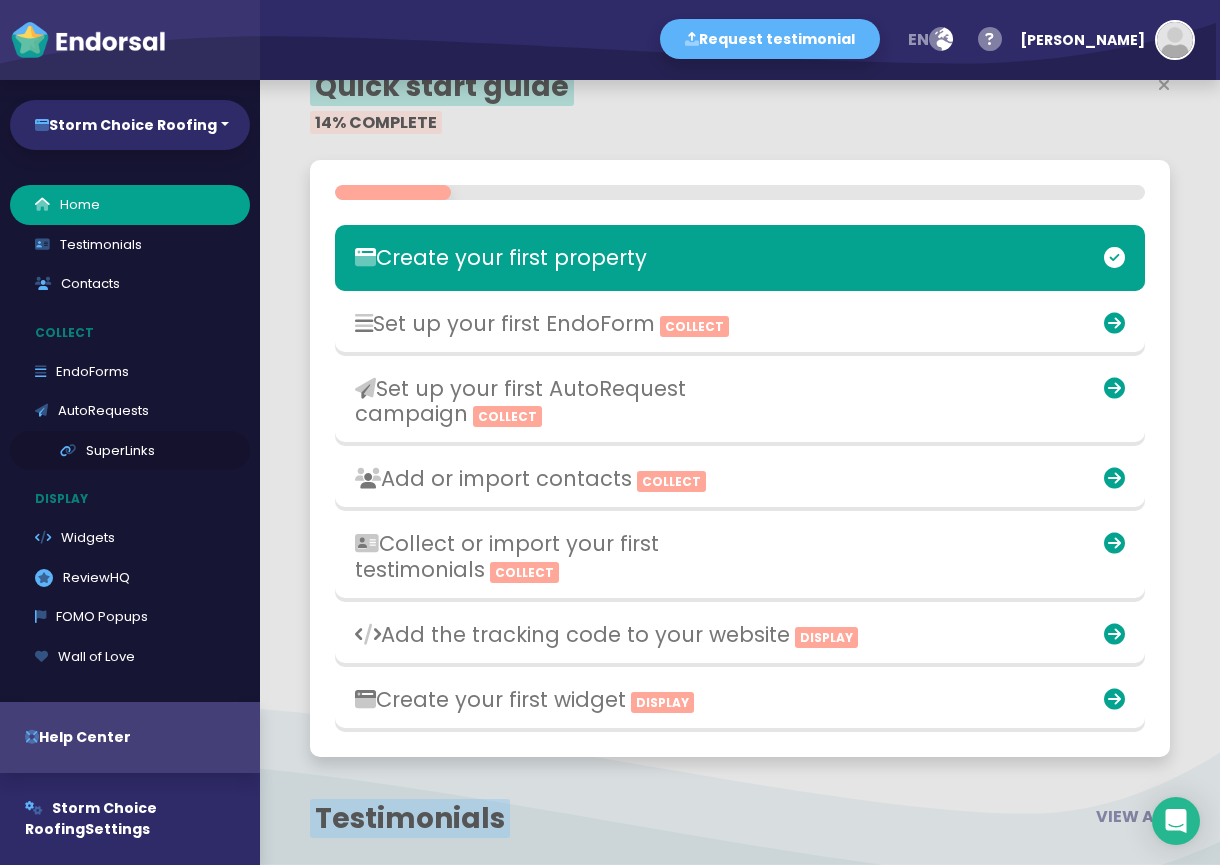 click on "SuperLinks" at bounding box center [130, 451] 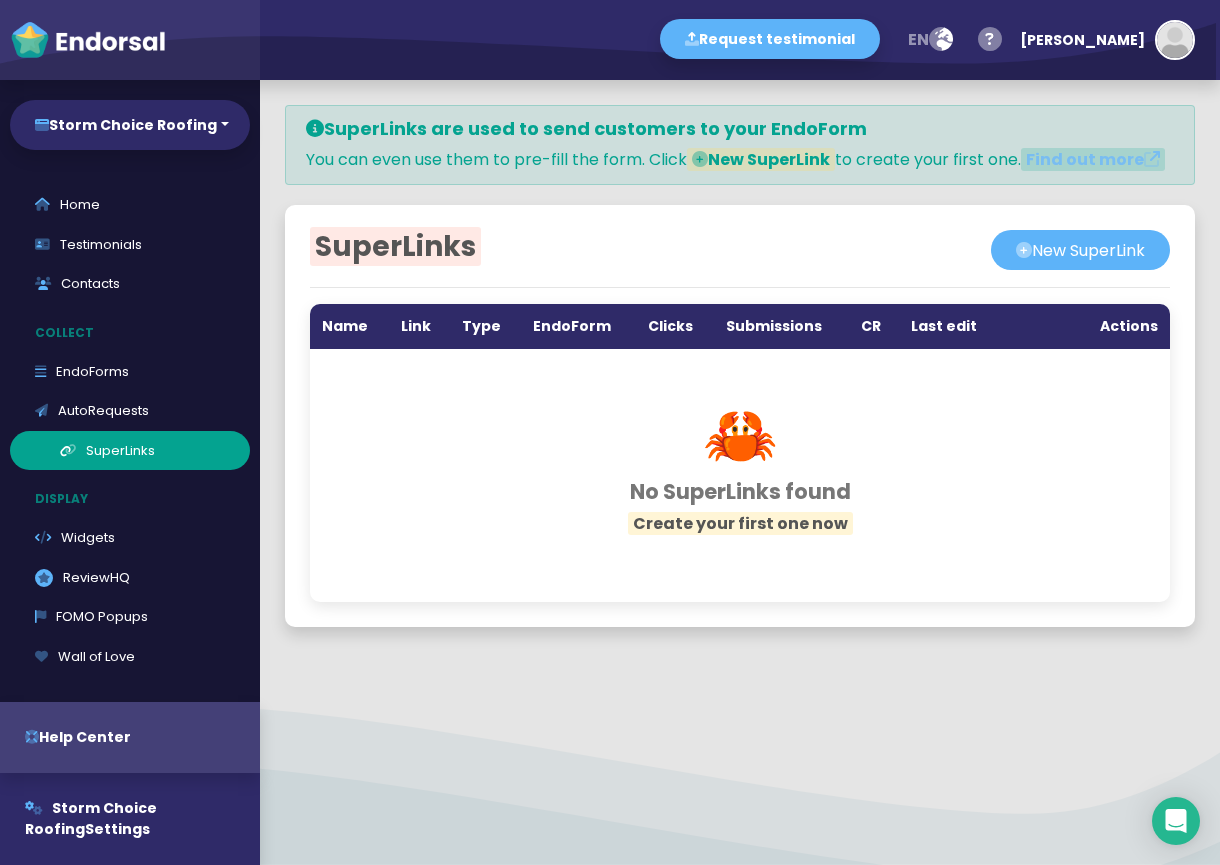 scroll, scrollTop: 0, scrollLeft: 0, axis: both 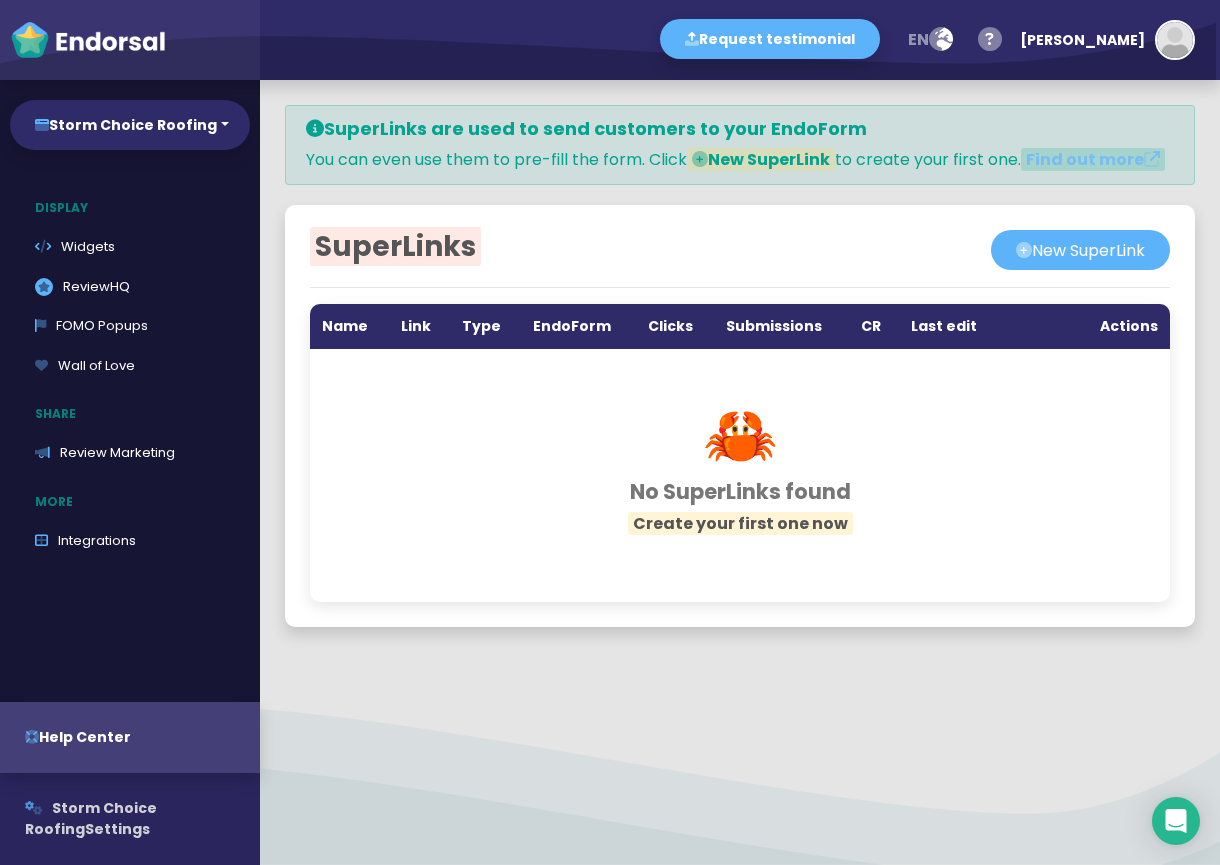 click on "Storm Choice Roofing  Settings" at bounding box center (130, 819) 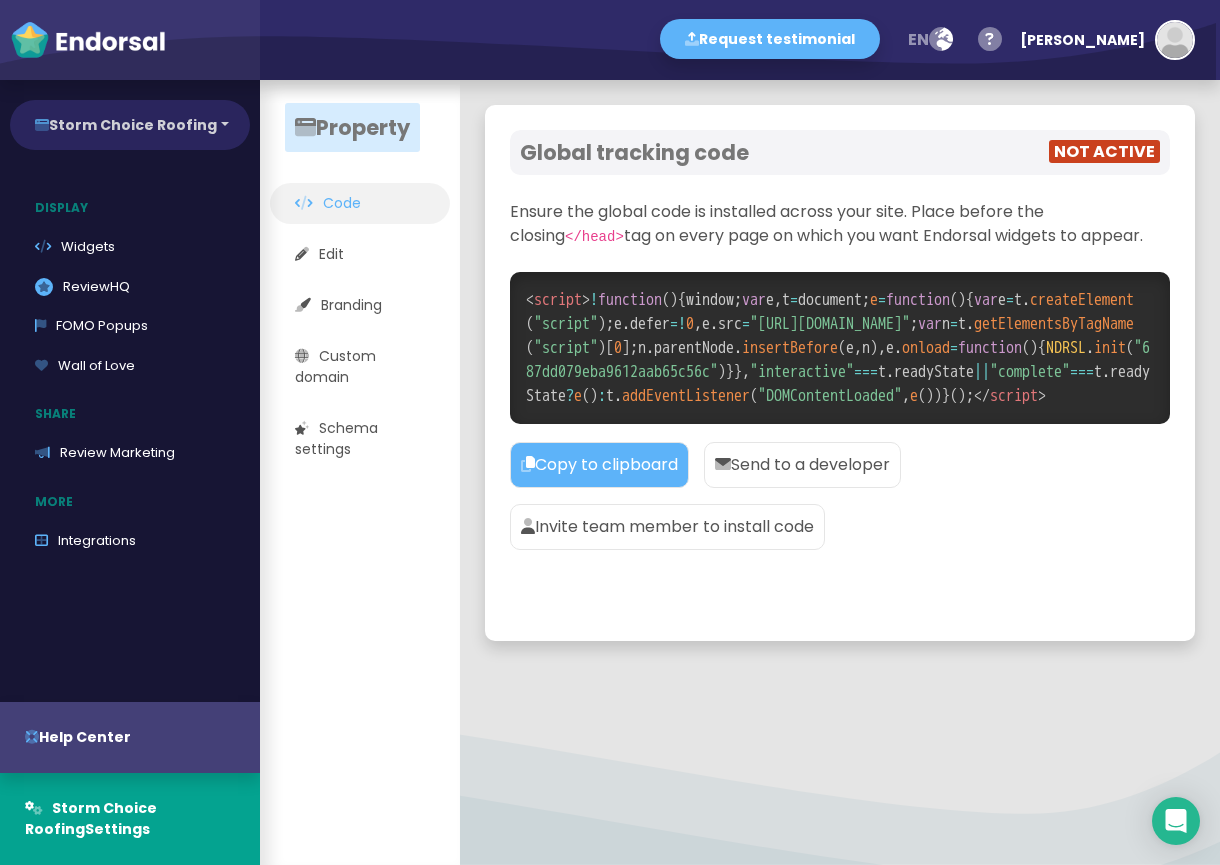 click on "Storm Choice Roofing" at bounding box center (130, 125) 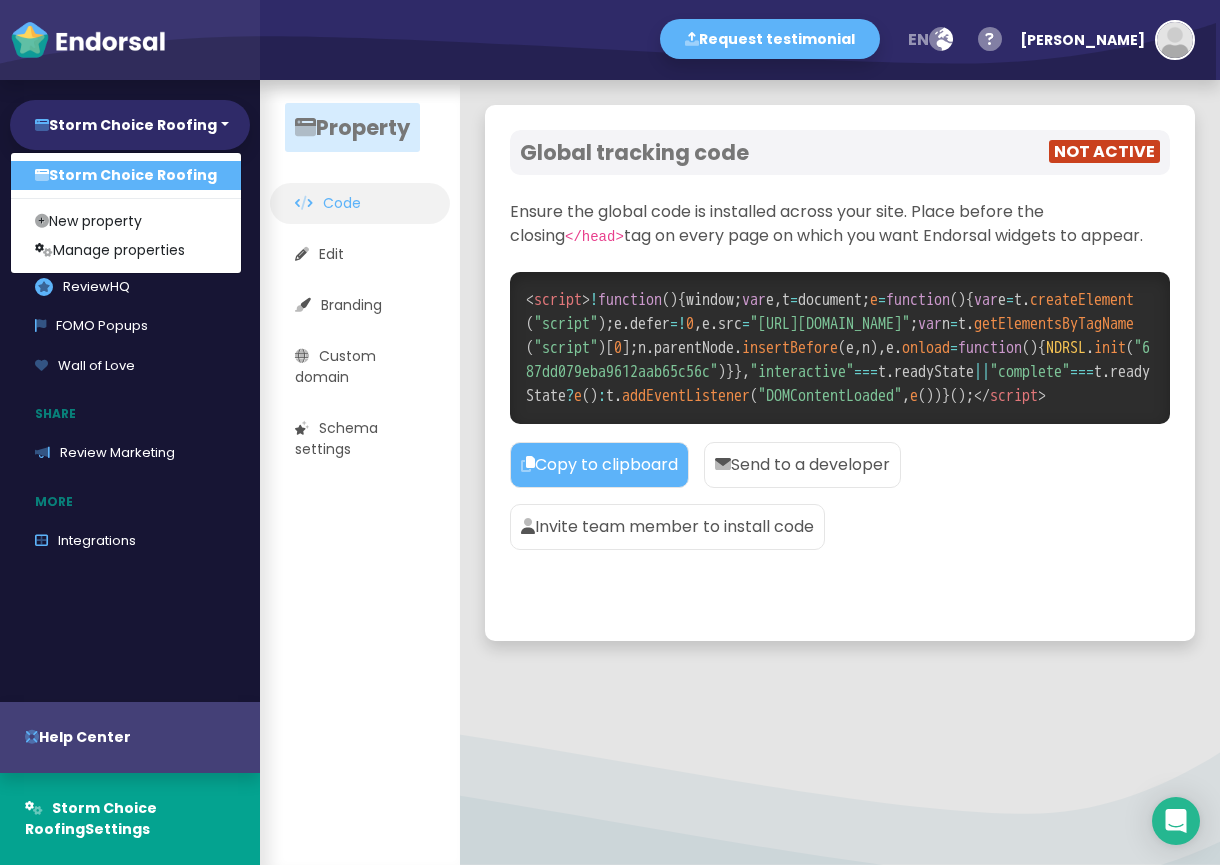 click on "Storm Choice Roofing" at bounding box center (126, 175) 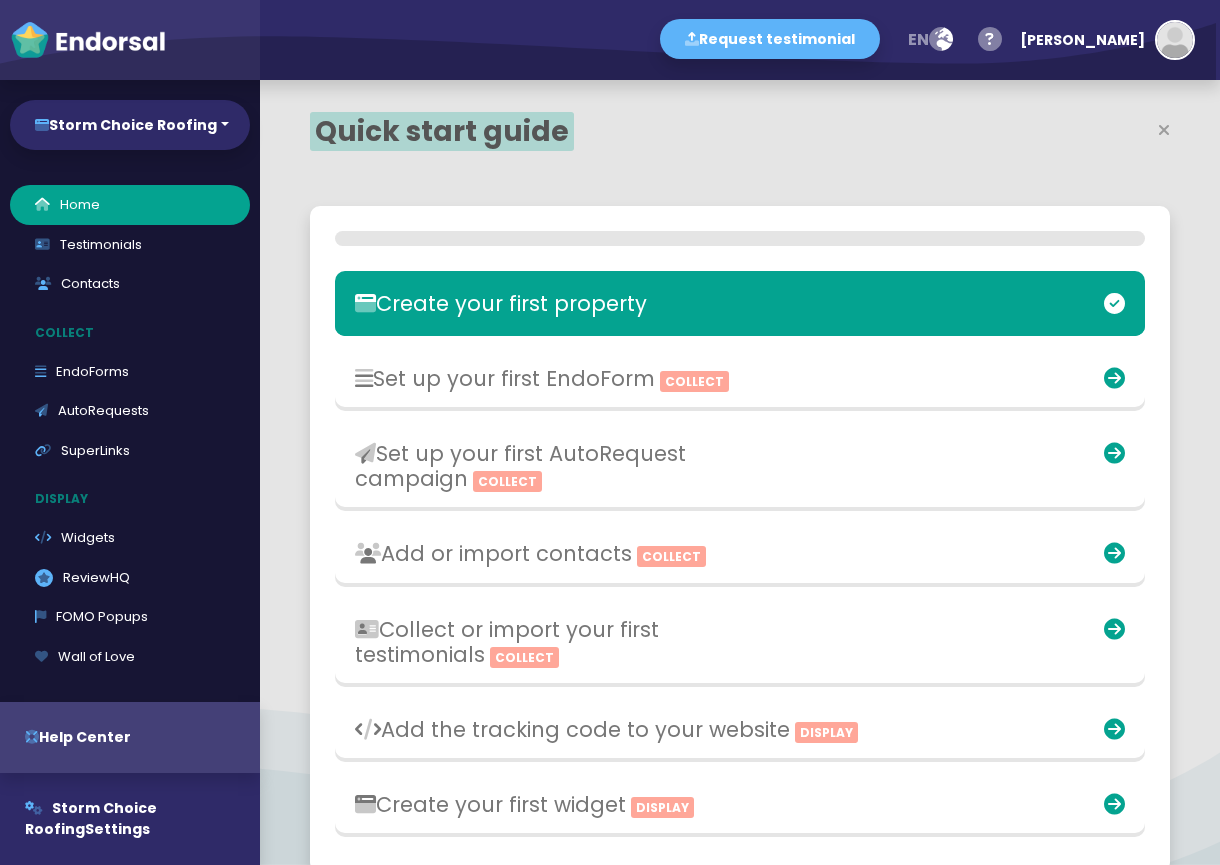 select on "14" 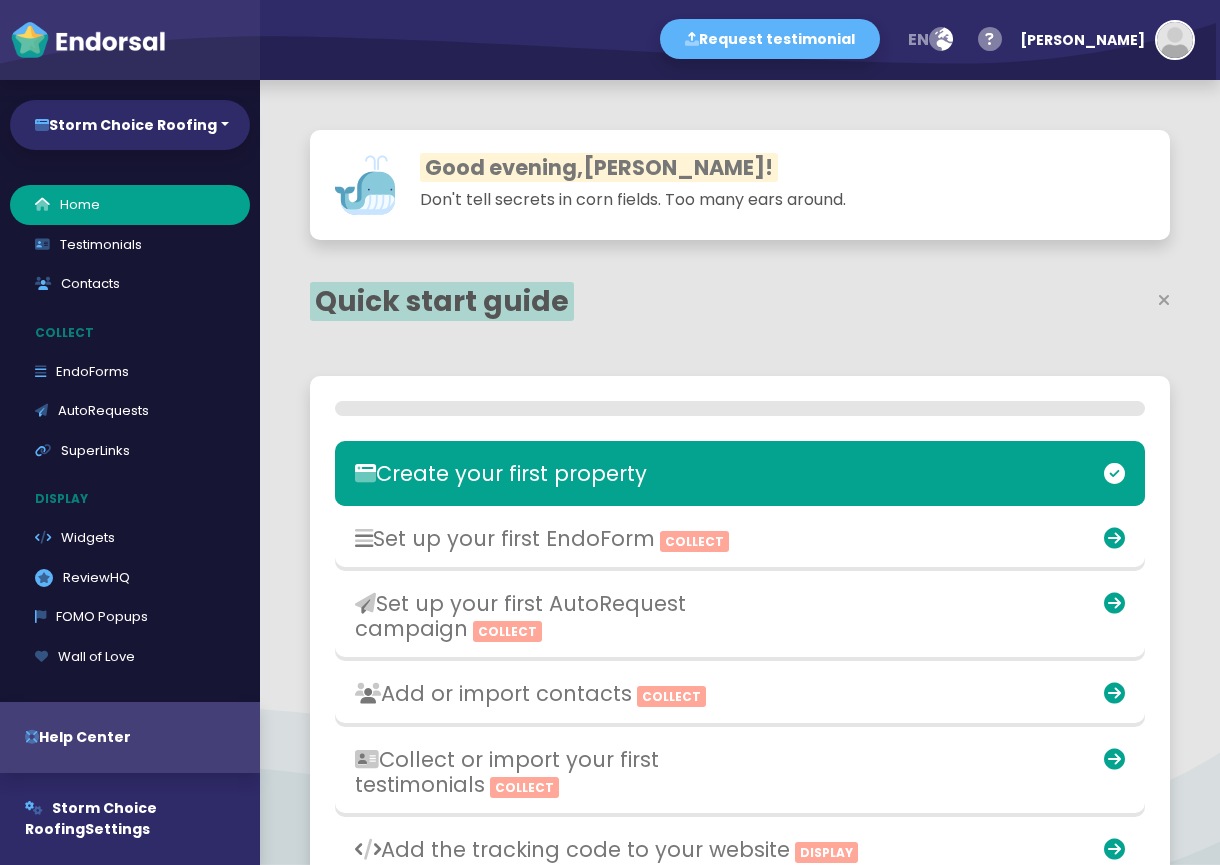 scroll, scrollTop: 0, scrollLeft: 0, axis: both 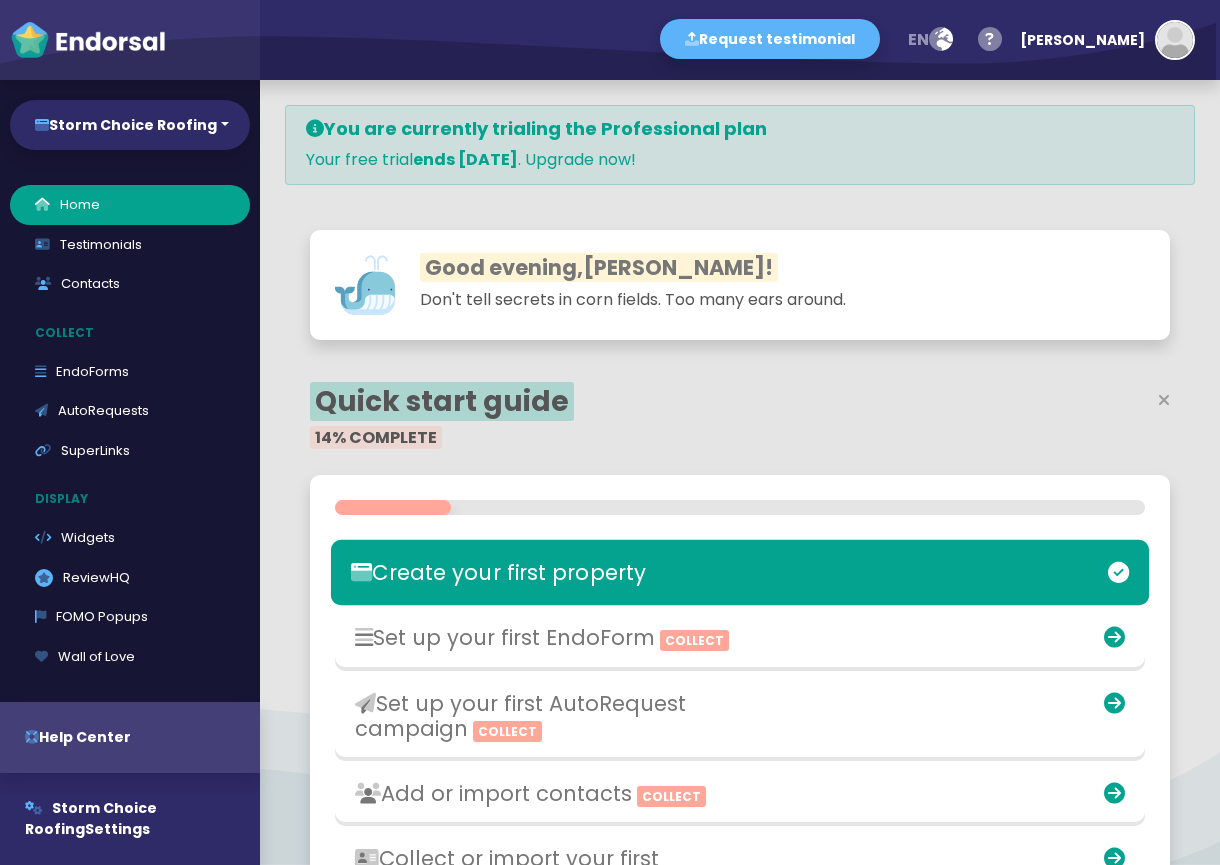 click on "Create your first property" at bounding box center [607, 572] 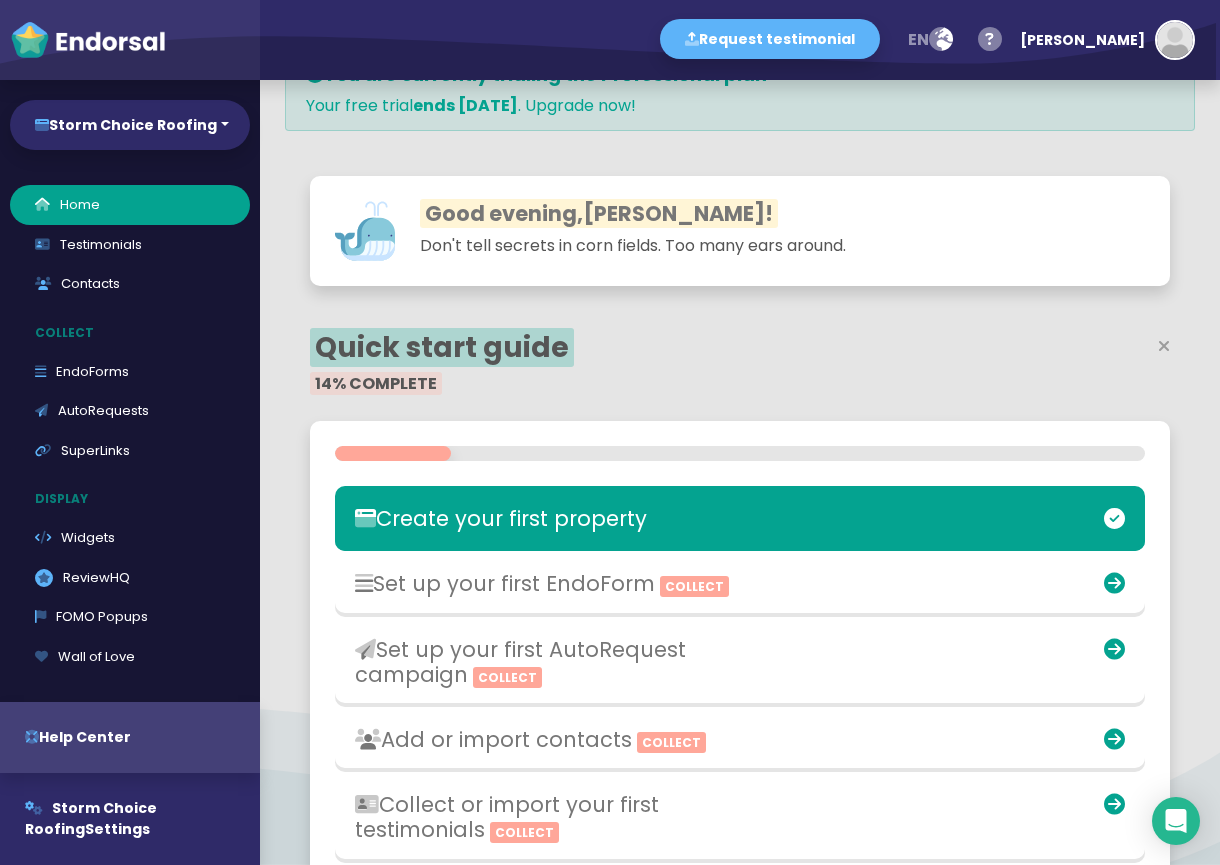 scroll, scrollTop: 122, scrollLeft: 0, axis: vertical 